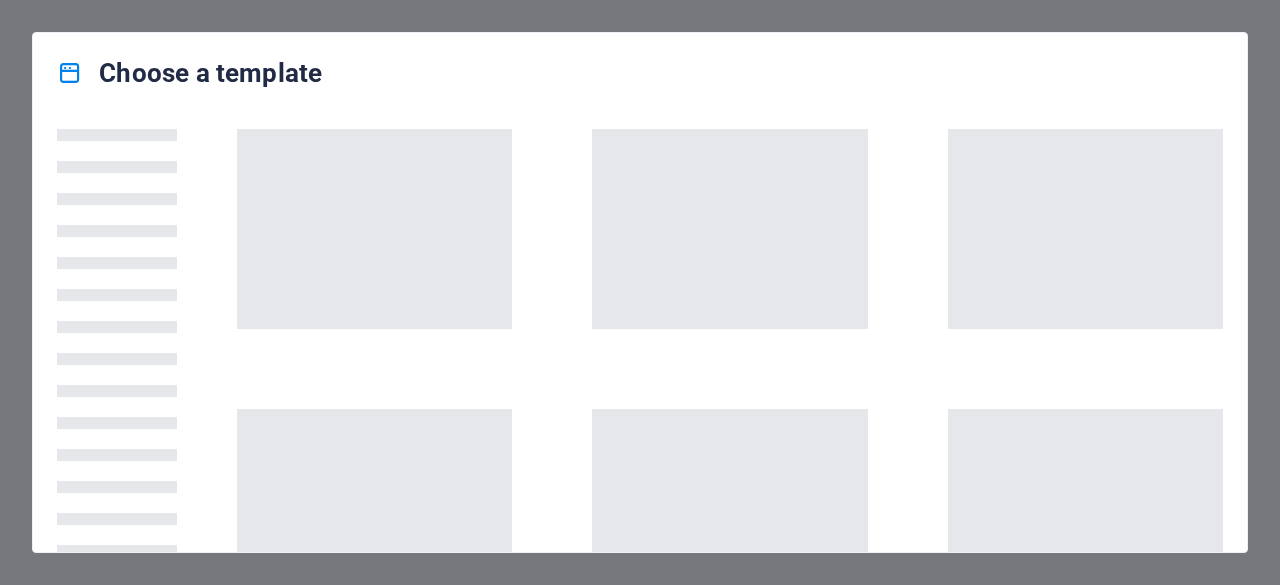 scroll, scrollTop: 0, scrollLeft: 0, axis: both 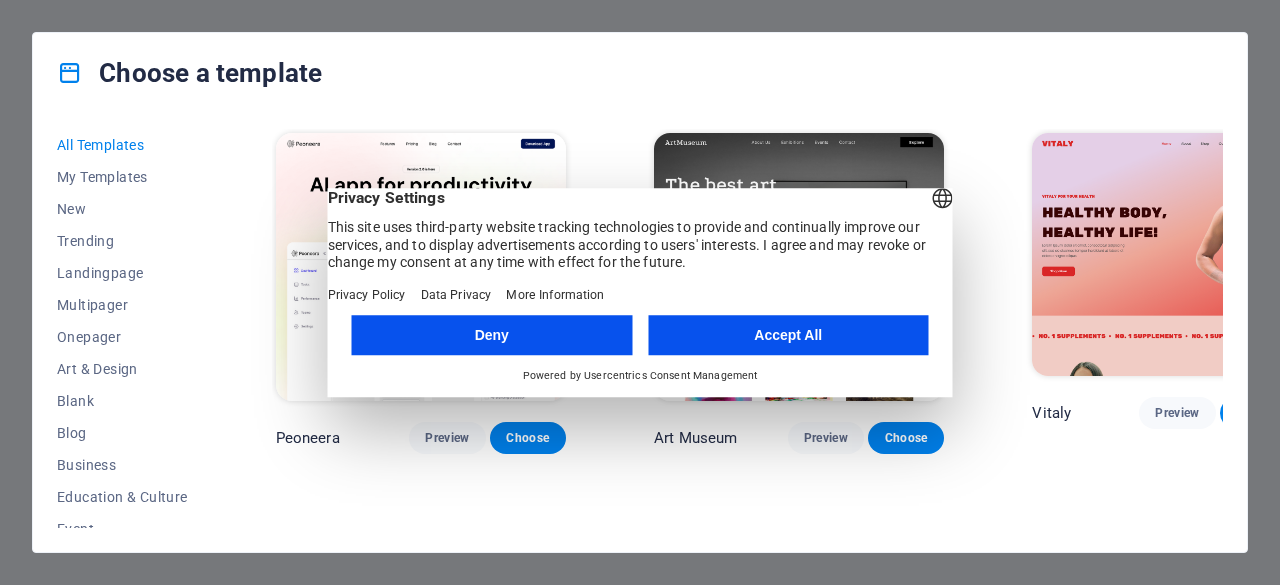 click on "Accept All" at bounding box center [788, 335] 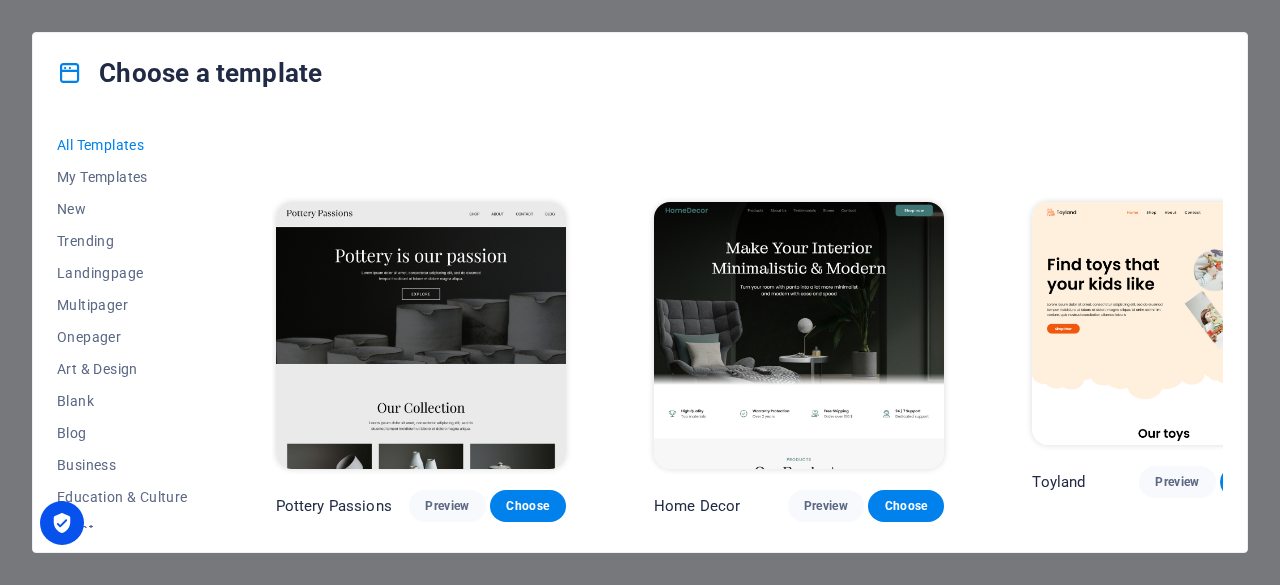 scroll, scrollTop: 337, scrollLeft: 0, axis: vertical 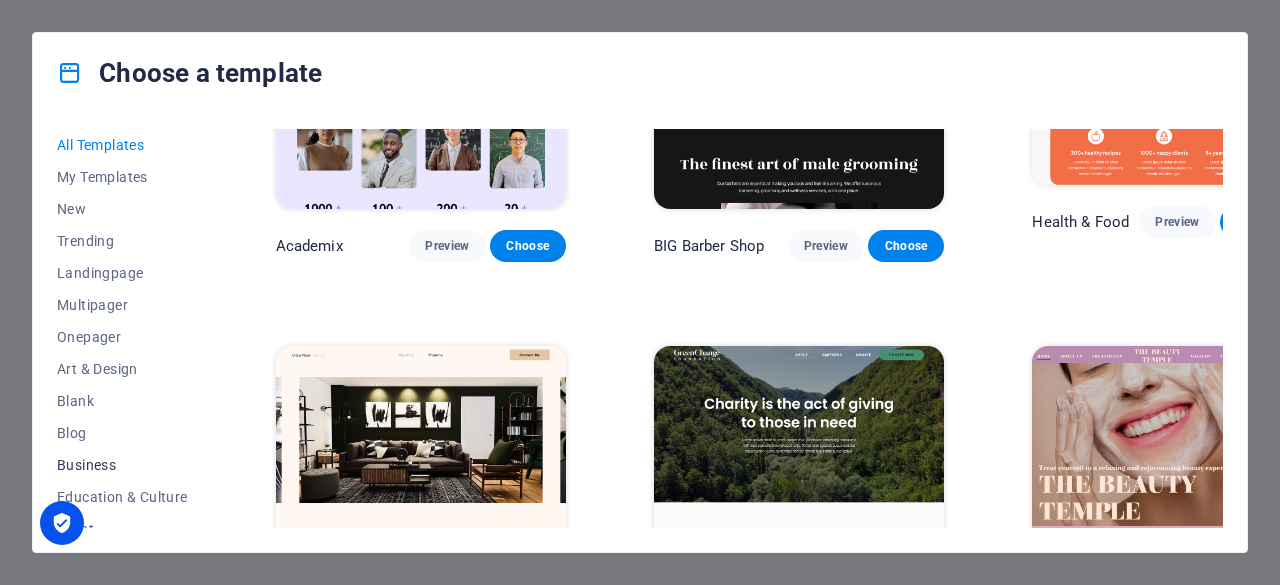 click on "Business" at bounding box center [122, 465] 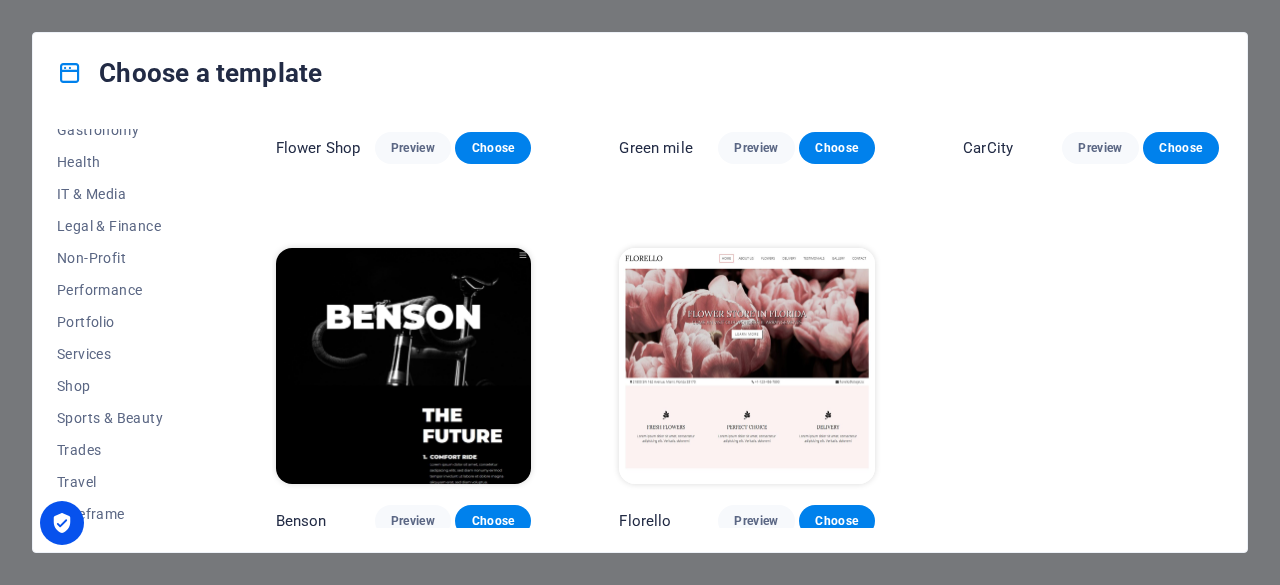 scroll, scrollTop: 432, scrollLeft: 0, axis: vertical 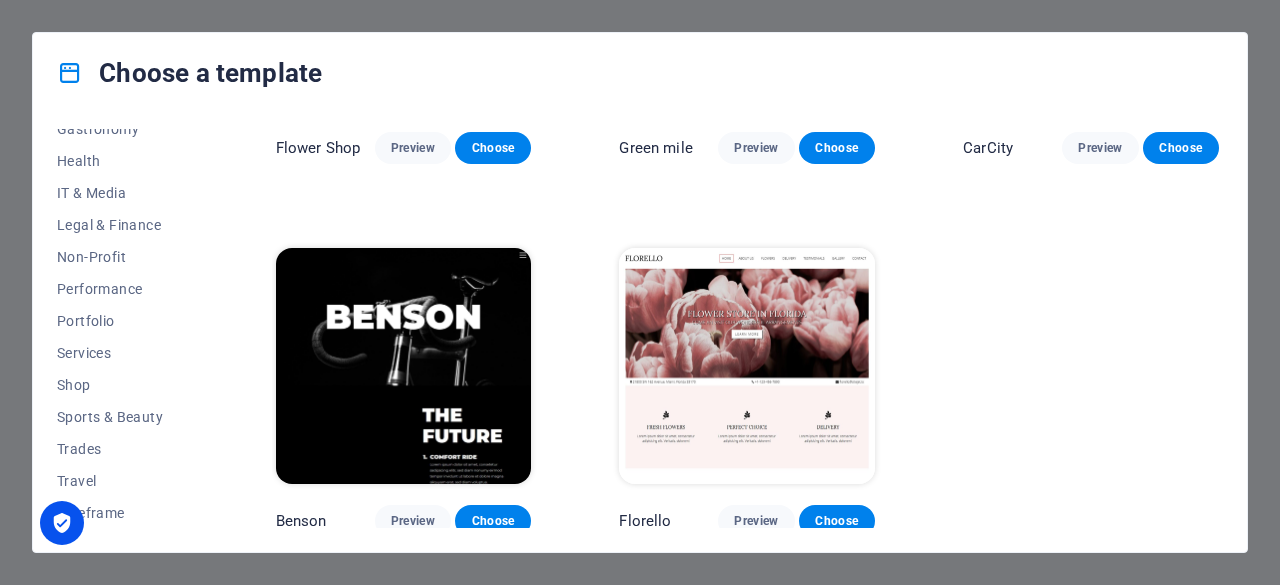 click on "Pottery Passions Preview Choose Eco-Con Preview Choose Dream Garden Preview Choose Flower Shop Preview Choose Green mile Preview Choose CarCity Preview Choose Benson Preview Choose Florello Preview Choose" at bounding box center (747, 14) 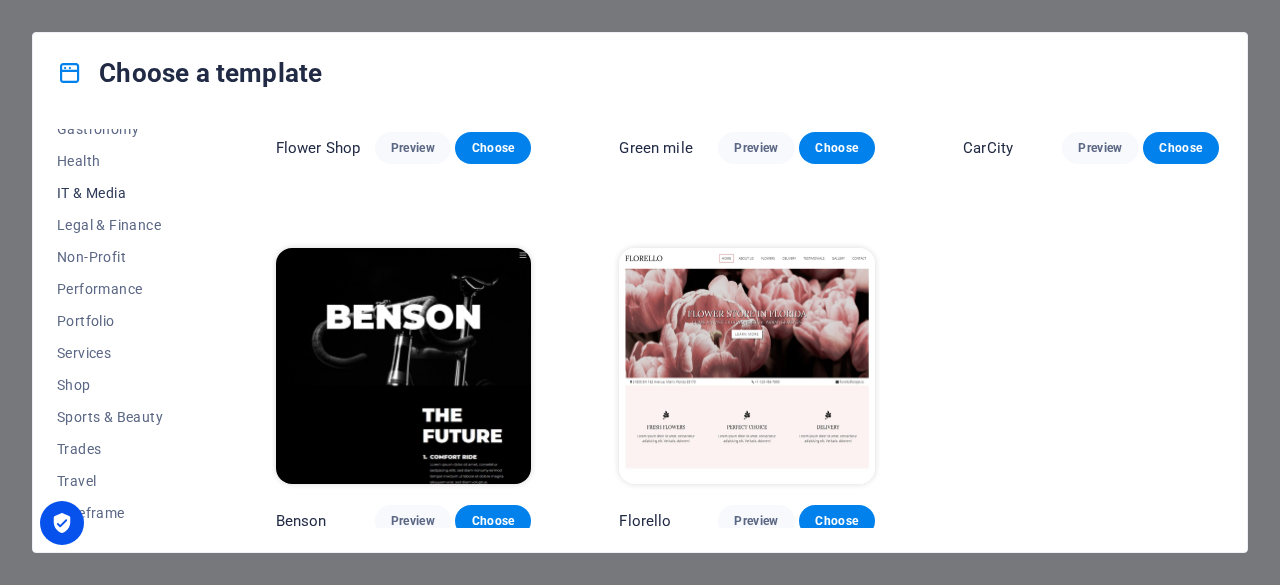 click on "IT & Media" at bounding box center [122, 193] 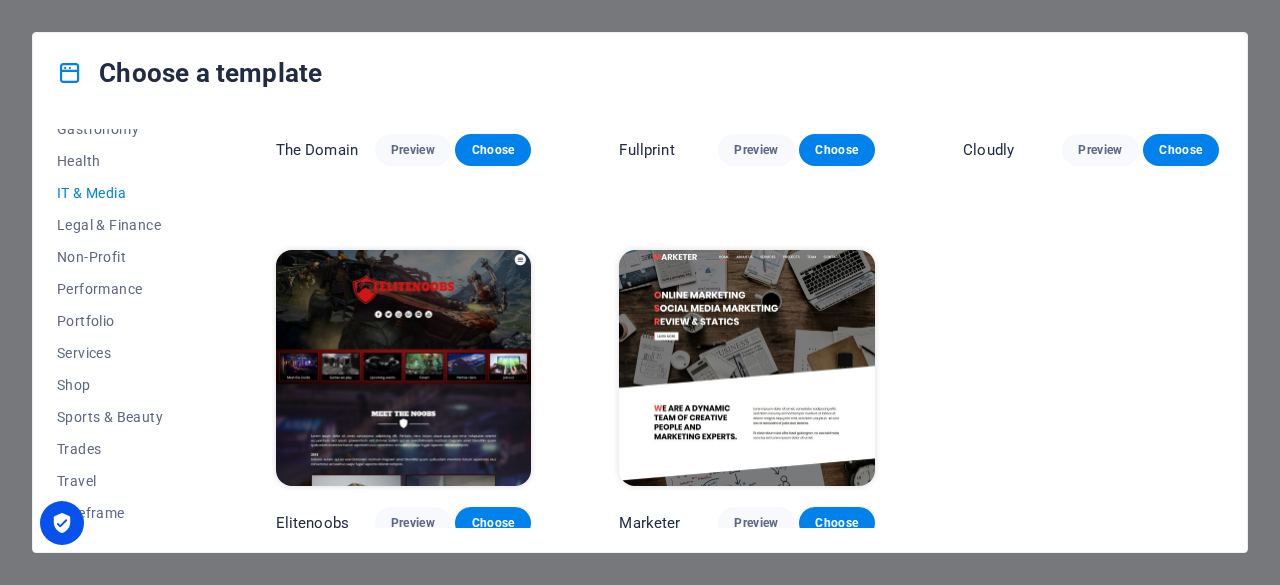 click on "Peoneera Preview Choose MakeIt Agency Preview Choose Gadgets Preview Choose TechUp Preview Choose Data Systems Preview Choose Genius Preview Choose The Domain Preview Choose Fullprint Preview Choose Cloudly Preview Choose Elitenoobs Preview Choose Marketer Preview Choose" at bounding box center [747, -171] 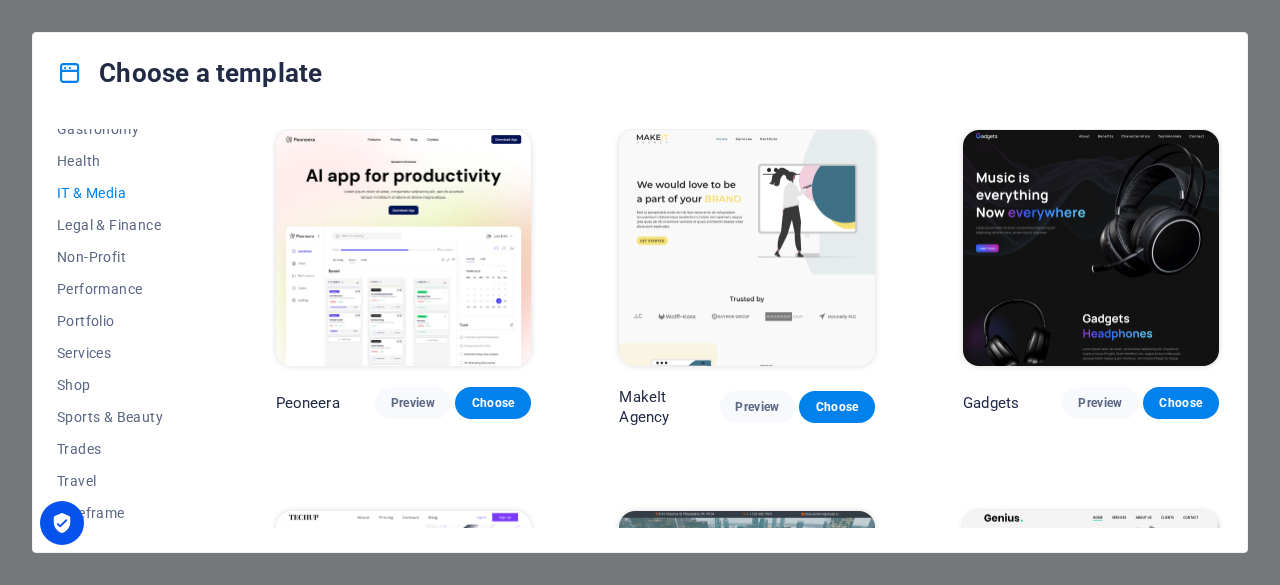 scroll, scrollTop: 0, scrollLeft: 0, axis: both 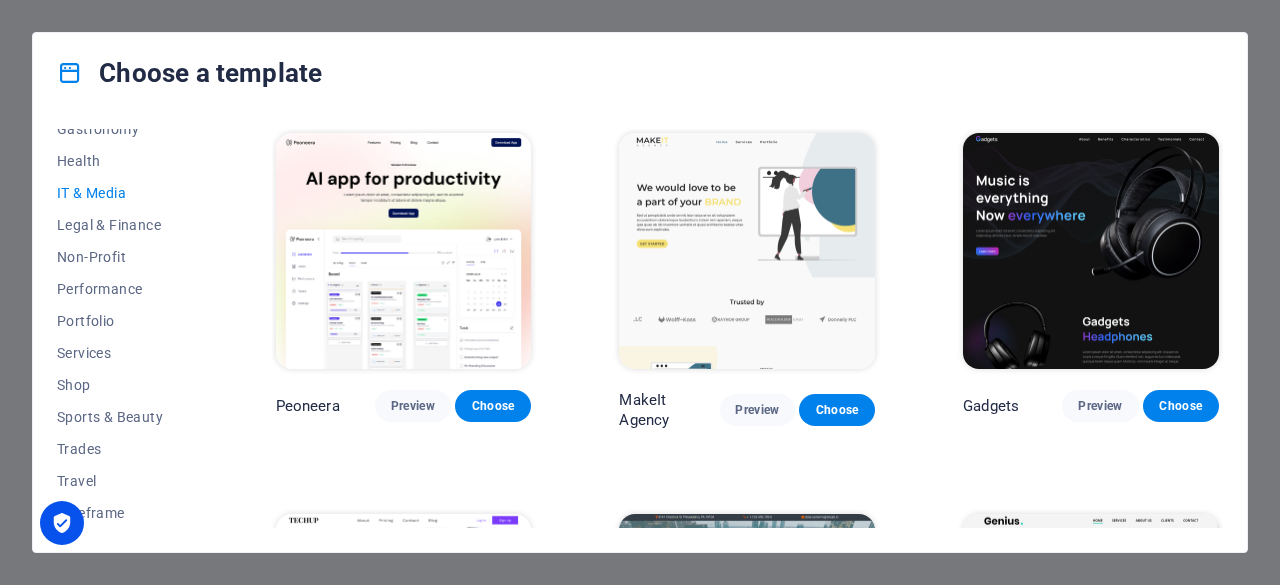 click at bounding box center [1091, 251] 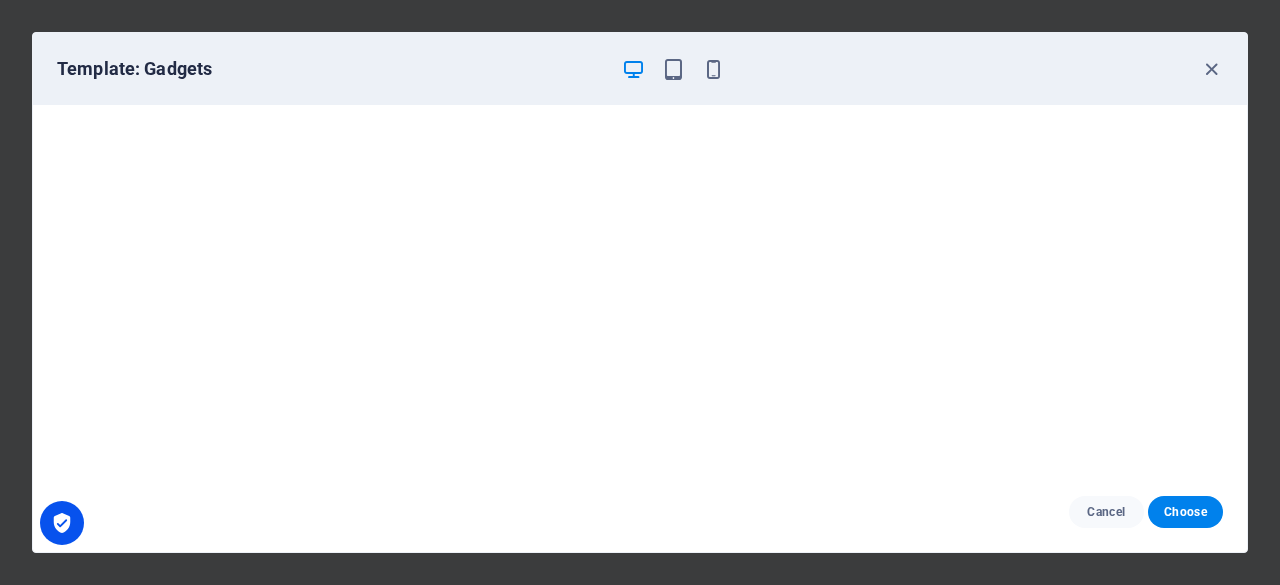 scroll, scrollTop: 4, scrollLeft: 0, axis: vertical 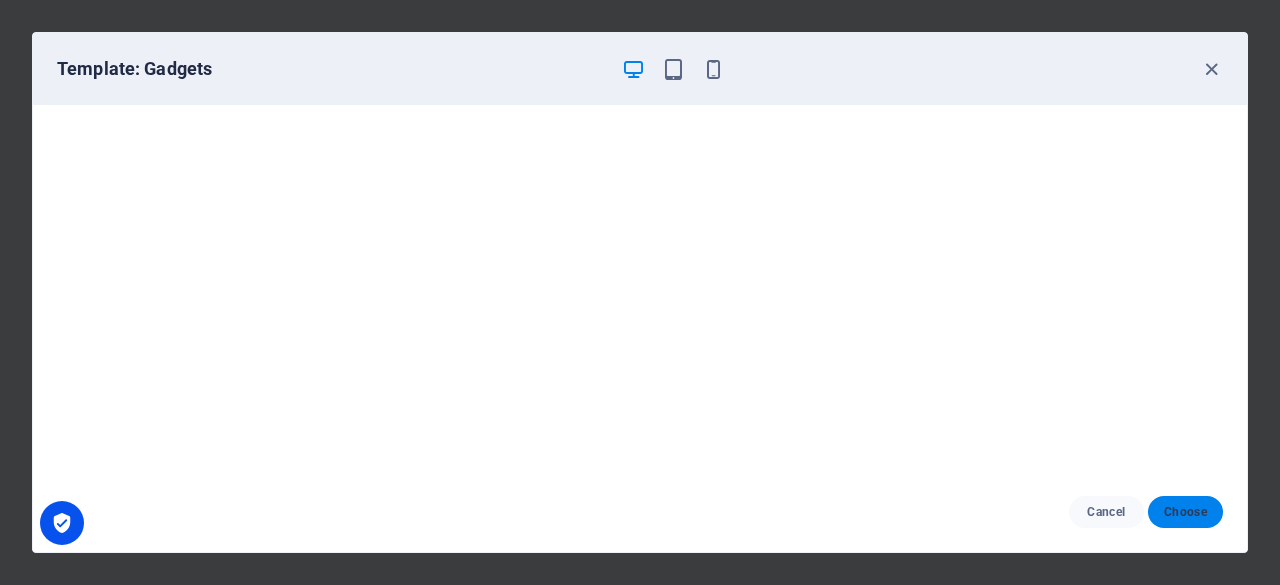 click on "Choose" at bounding box center (1185, 512) 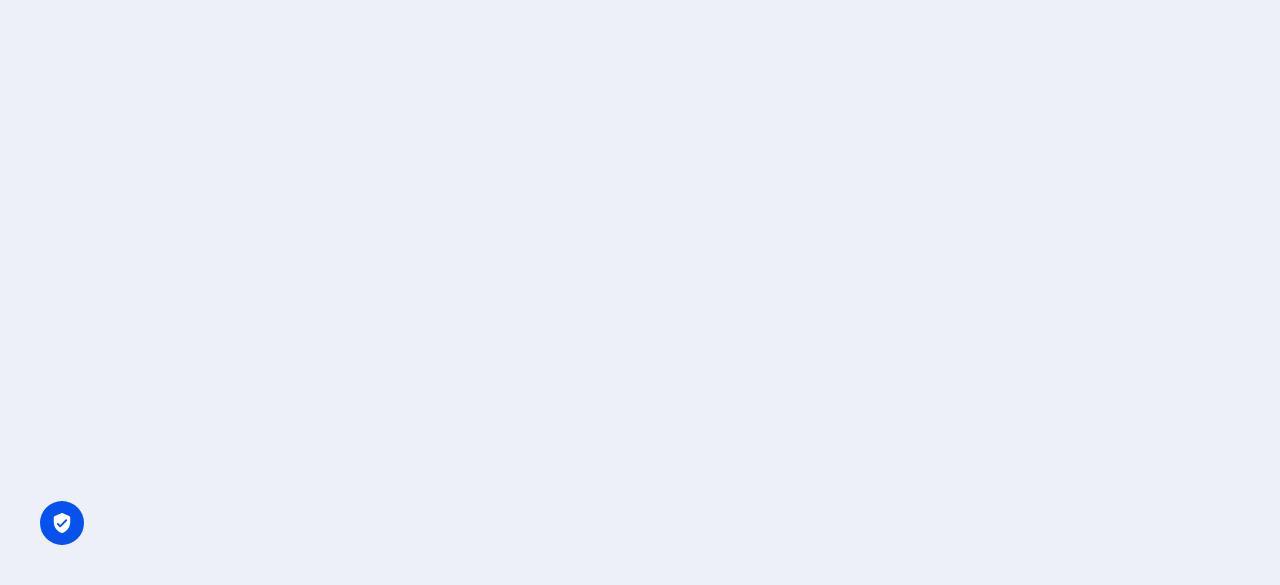 scroll, scrollTop: 0, scrollLeft: 0, axis: both 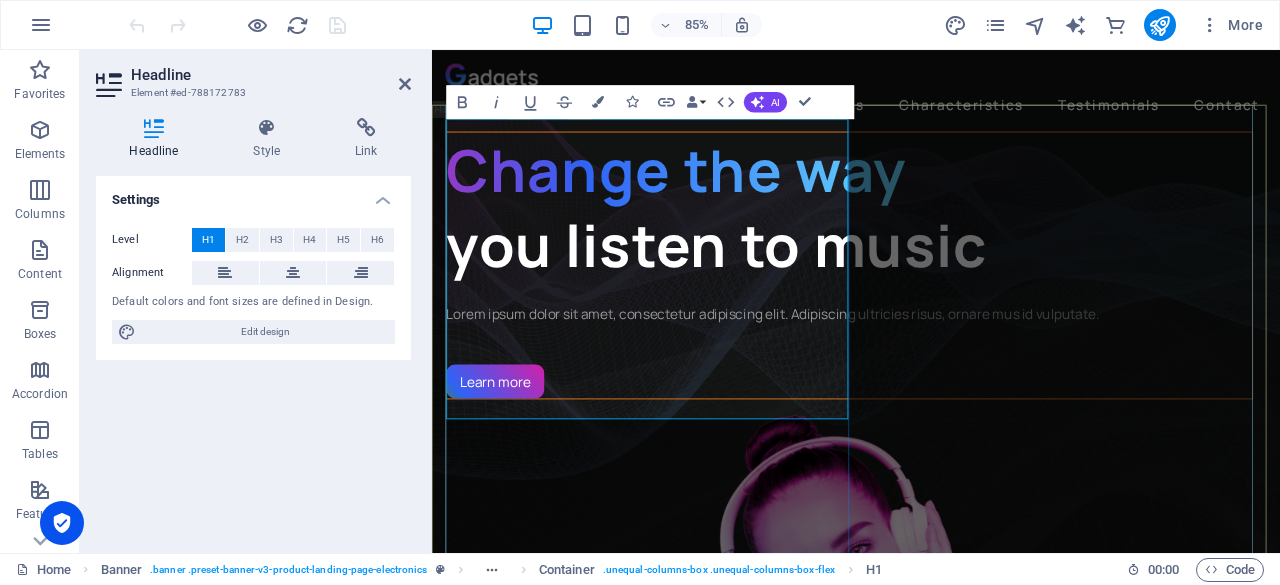 click on "you listen to music" at bounding box center [767, 279] 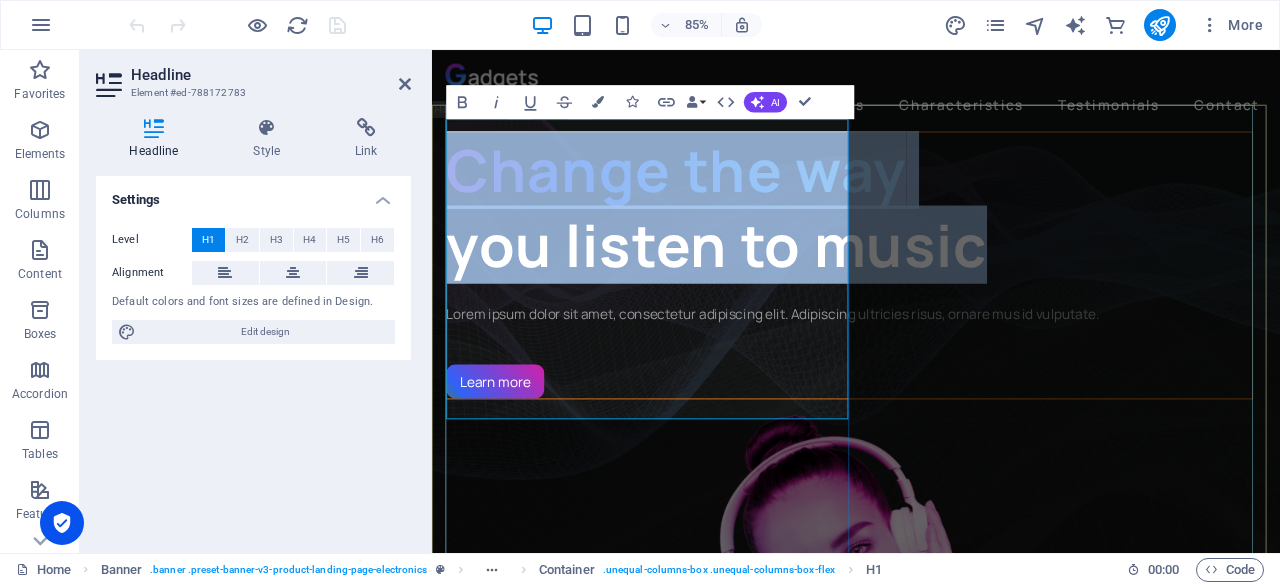 drag, startPoint x: 648, startPoint y: 451, endPoint x: 481, endPoint y: 172, distance: 325.1615 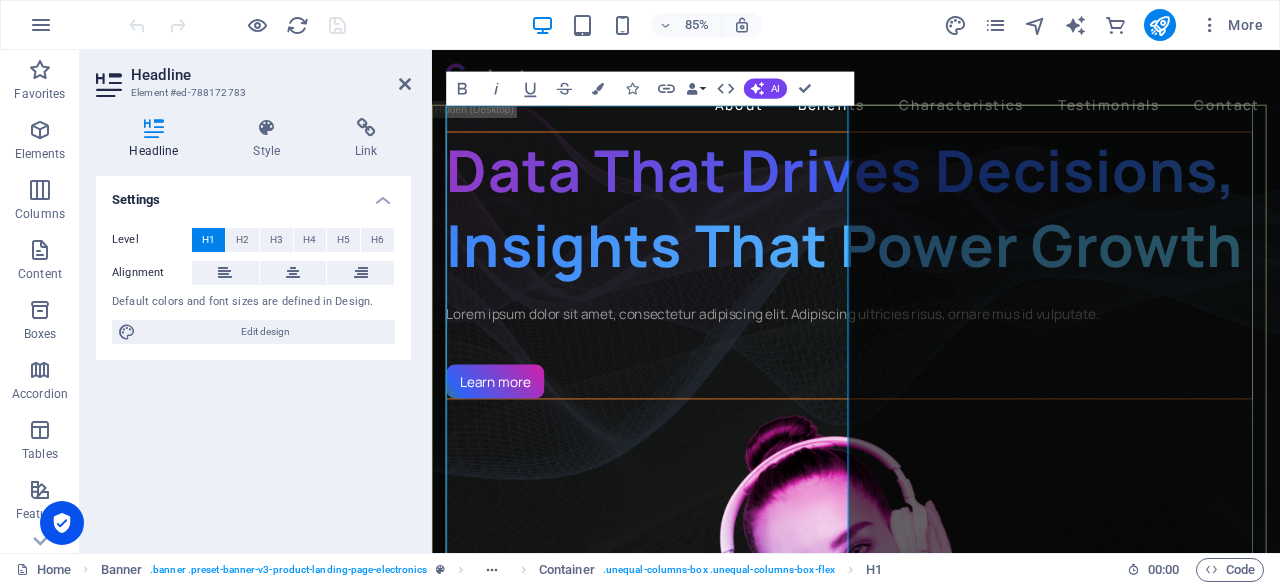 click on "Data That Drives Decisions,                              Insights That Power Growth" at bounding box center (918, 235) 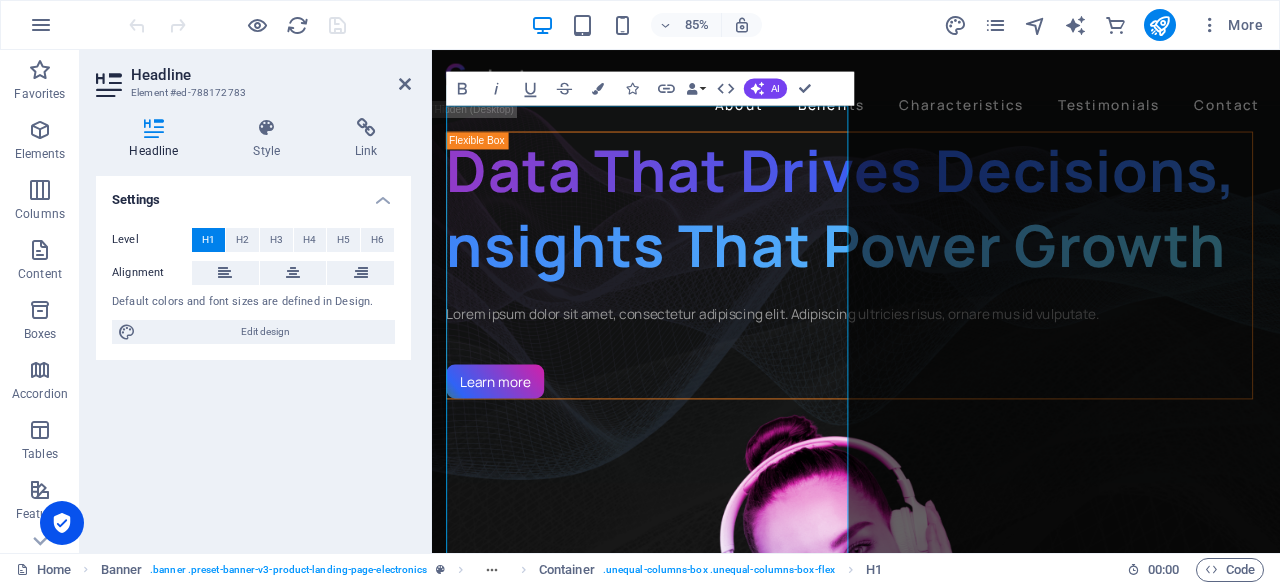 type 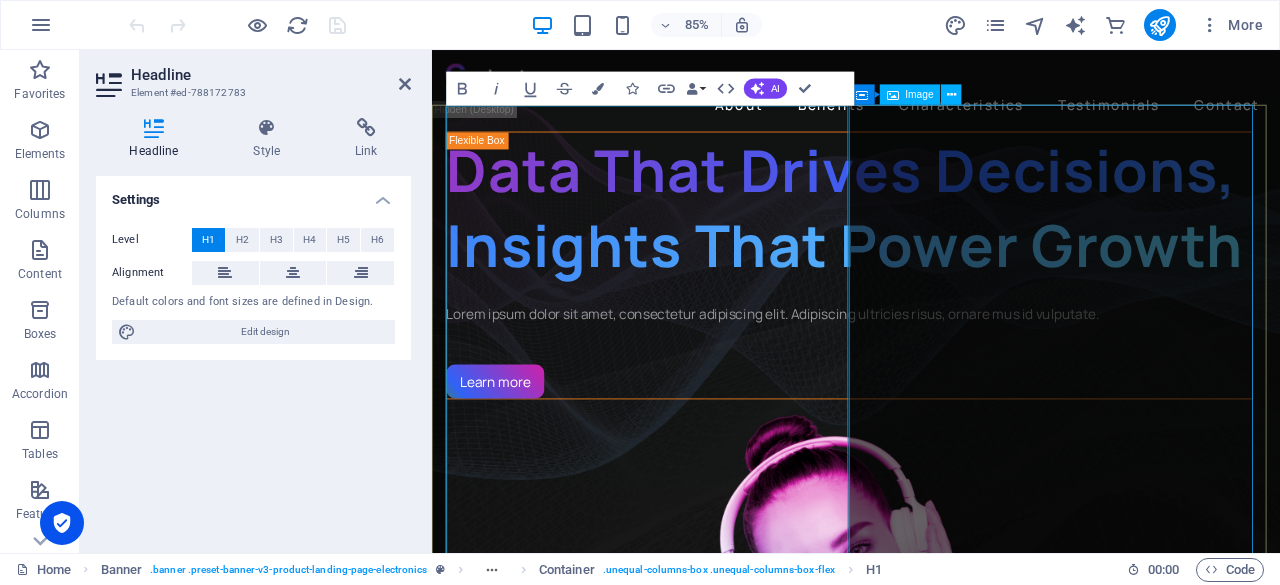 click at bounding box center (923, 797) 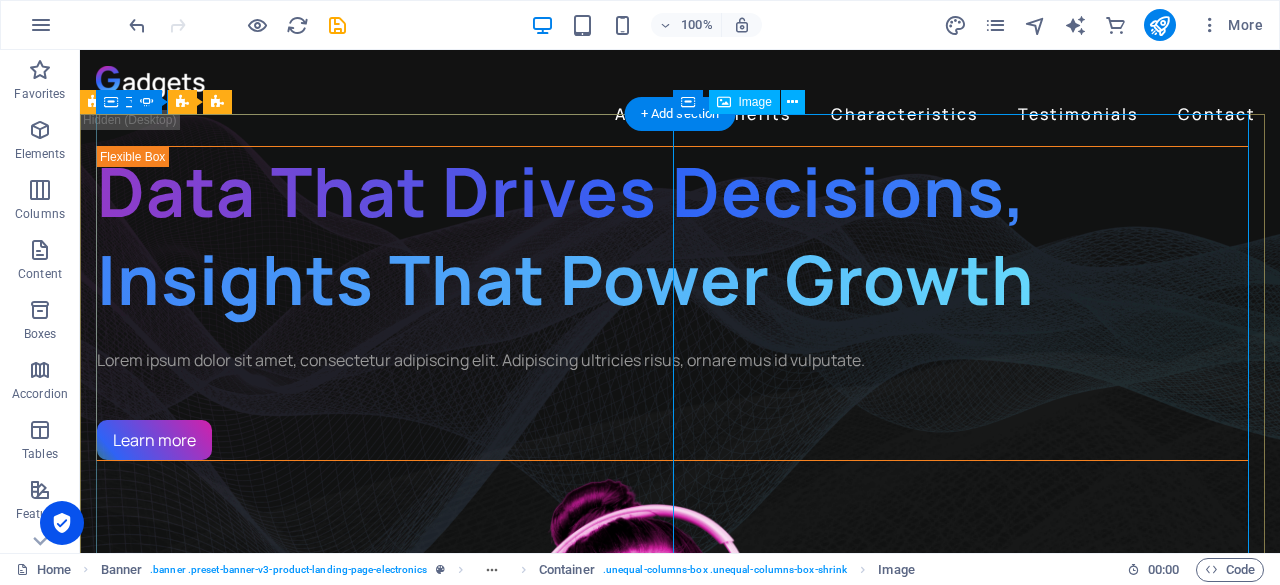click at bounding box center (672, 797) 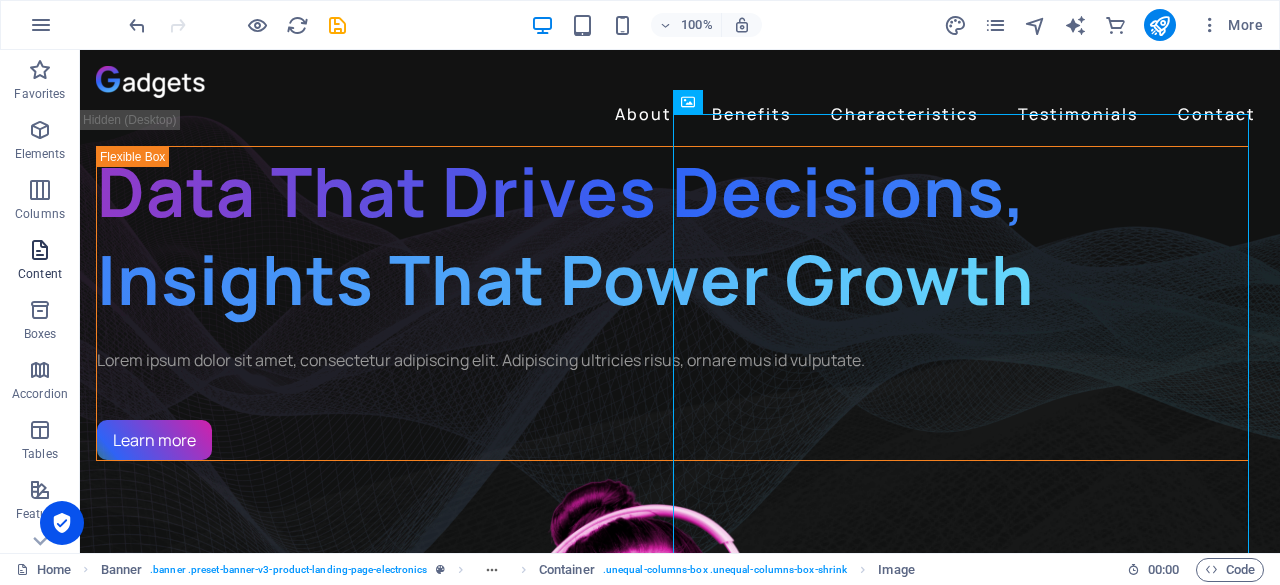 click on "Content" at bounding box center [40, 262] 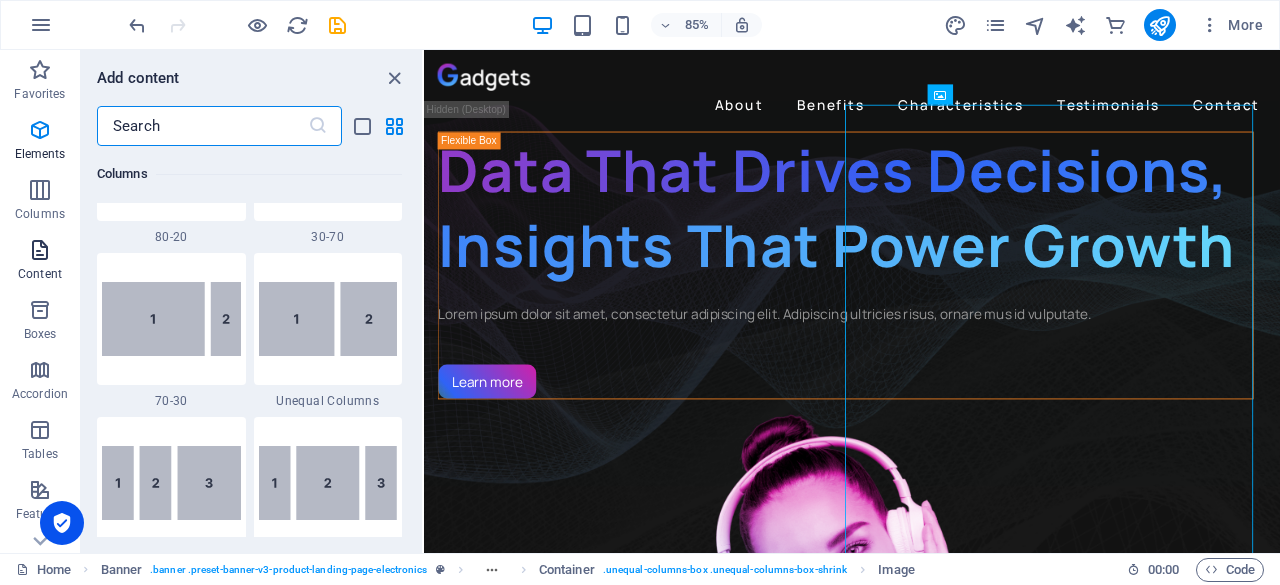 scroll, scrollTop: 3499, scrollLeft: 0, axis: vertical 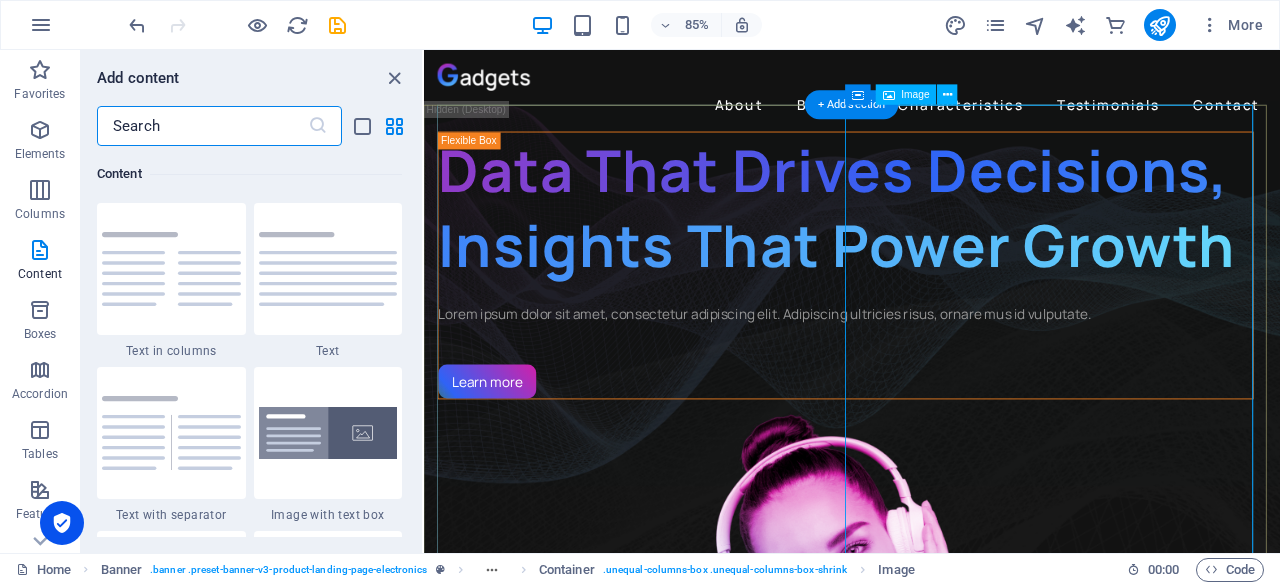click at bounding box center (920, 797) 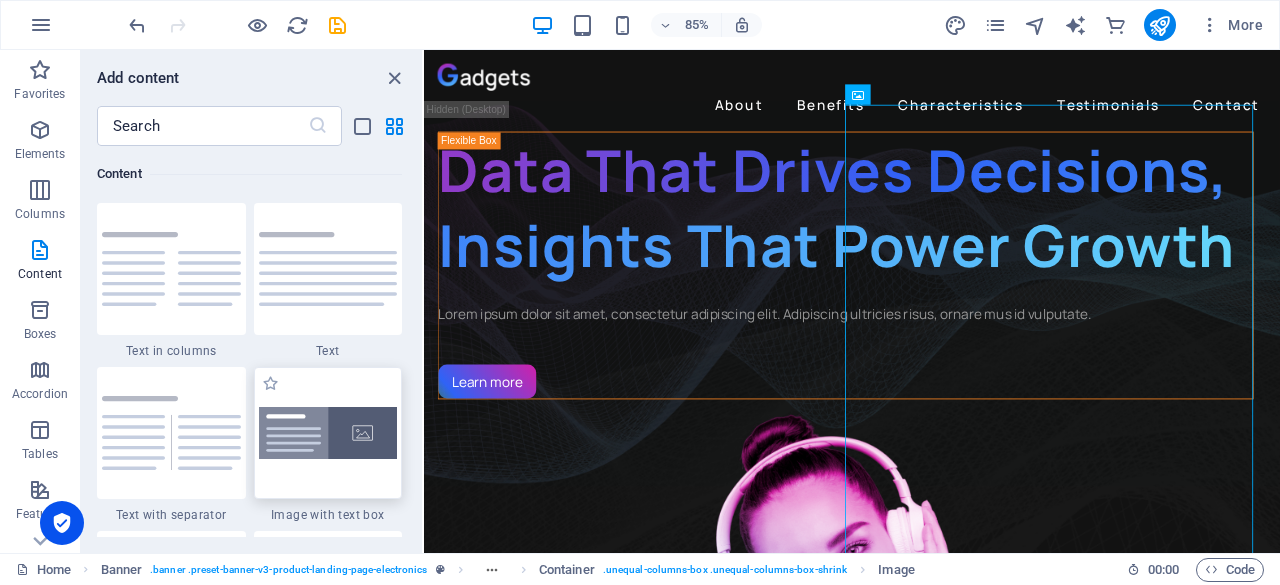 click at bounding box center (328, 433) 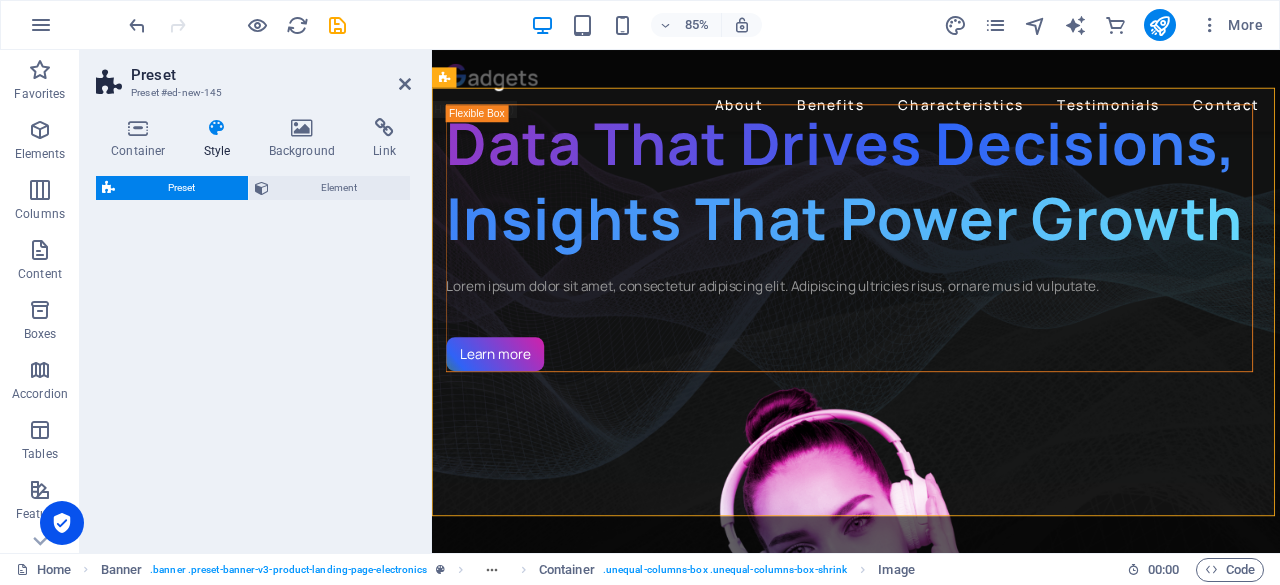 select on "rem" 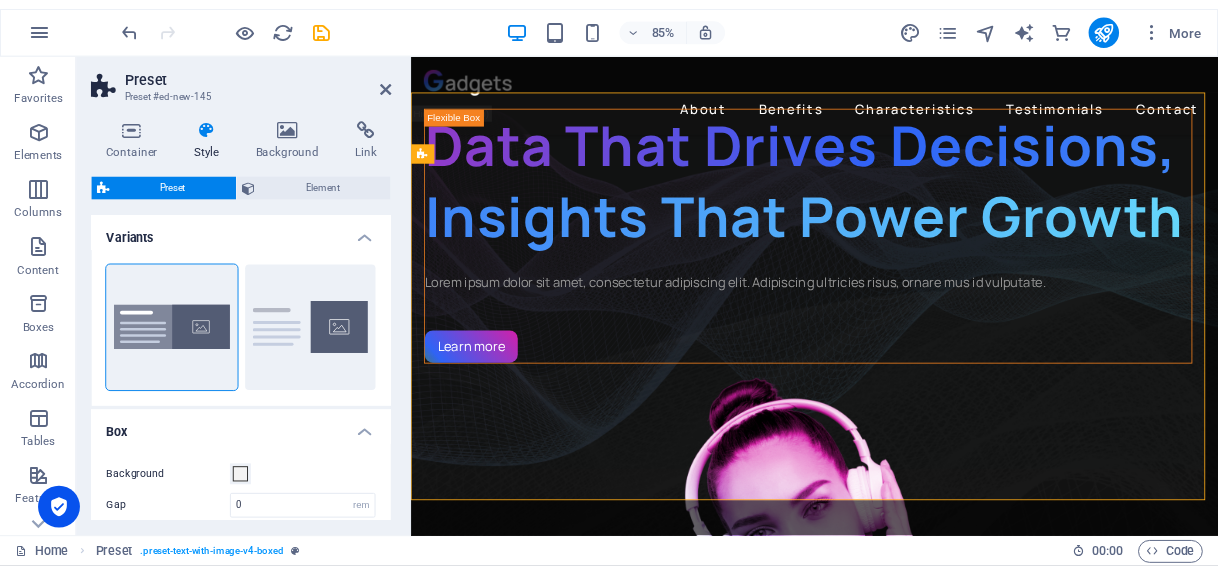 scroll, scrollTop: 712, scrollLeft: 0, axis: vertical 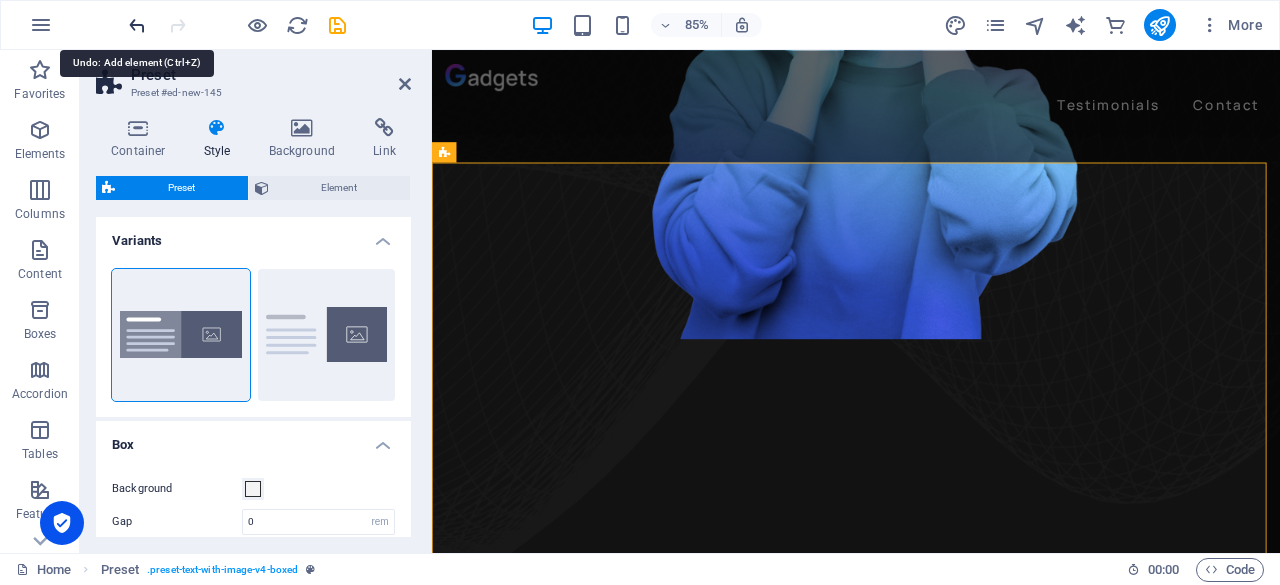 click at bounding box center (137, 25) 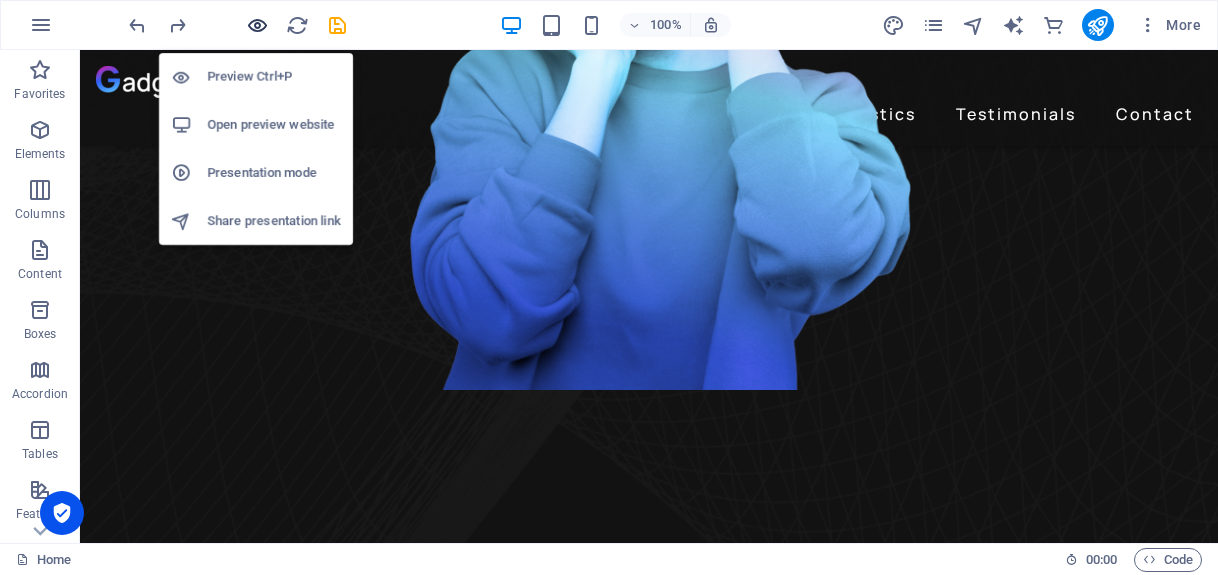 click at bounding box center (257, 25) 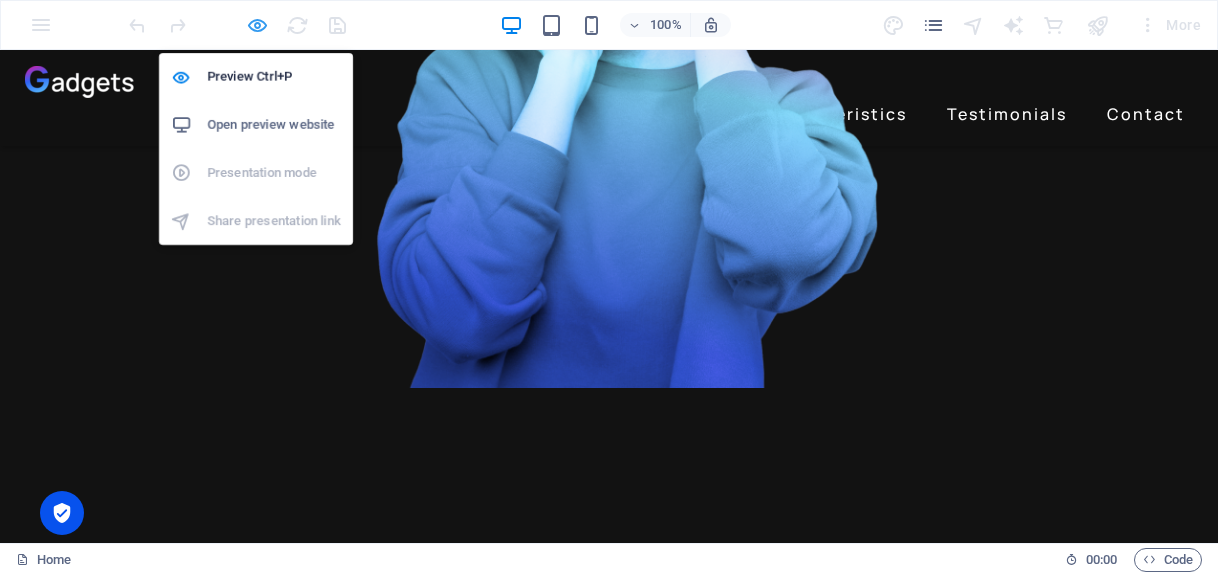 click at bounding box center [257, 25] 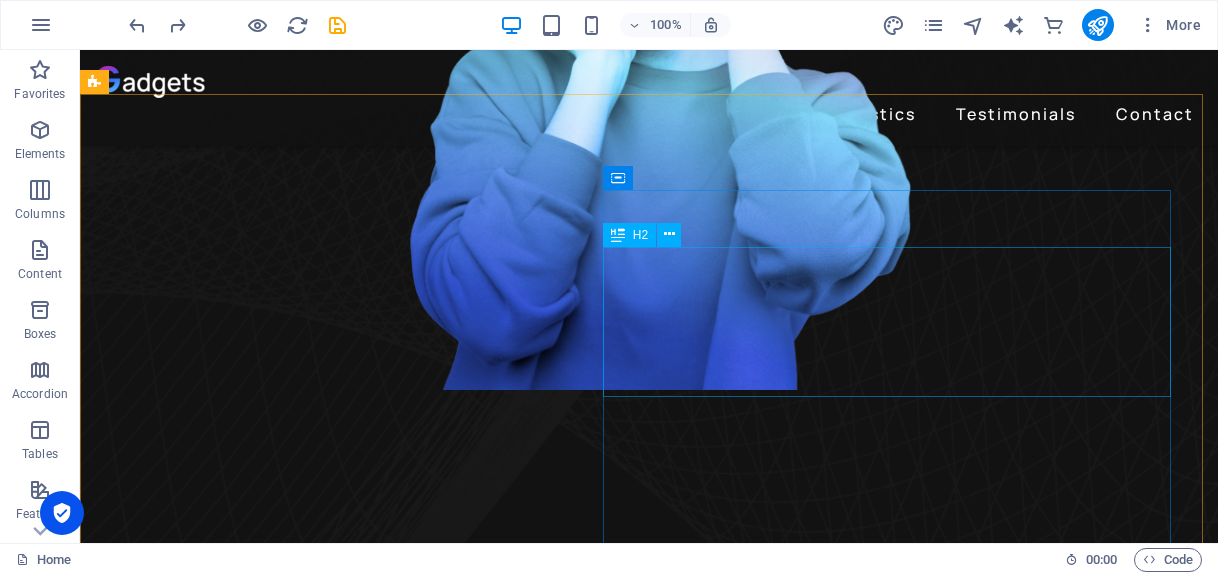 click on "H2" at bounding box center (648, 235) 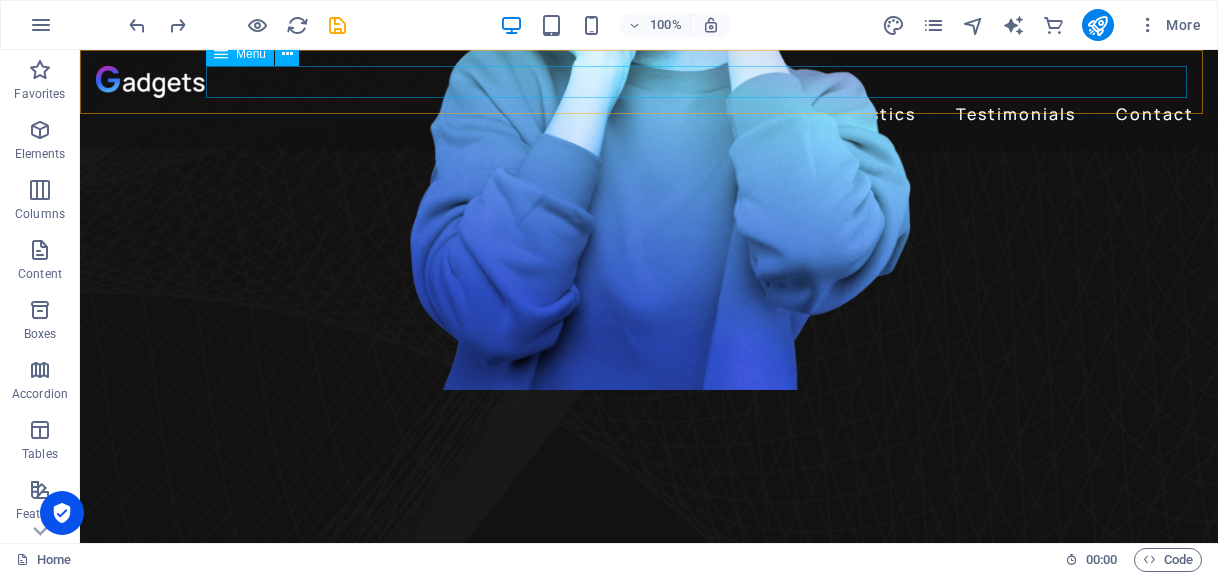 click on "About Benefits Characteristics Testimonials Contact" at bounding box center (649, 114) 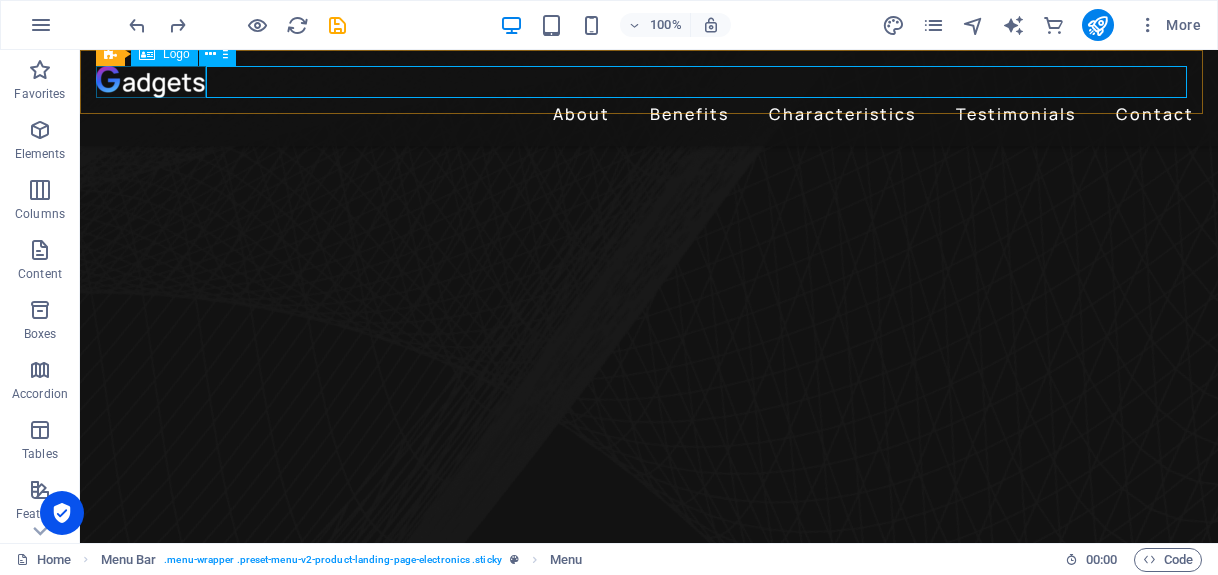 click at bounding box center (649, 82) 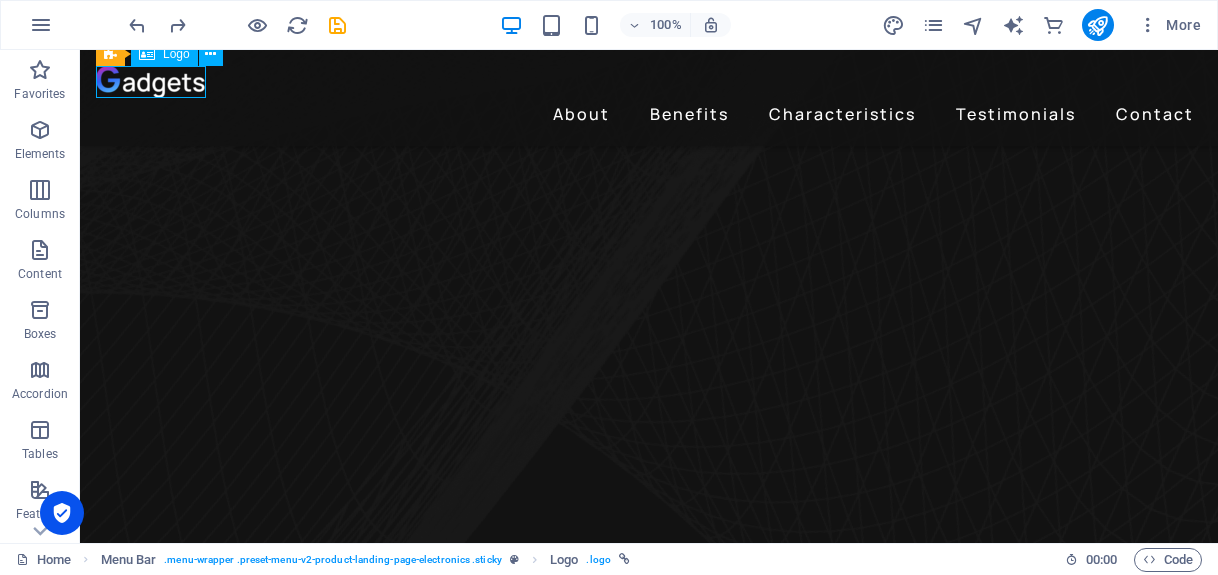 click at bounding box center (649, 82) 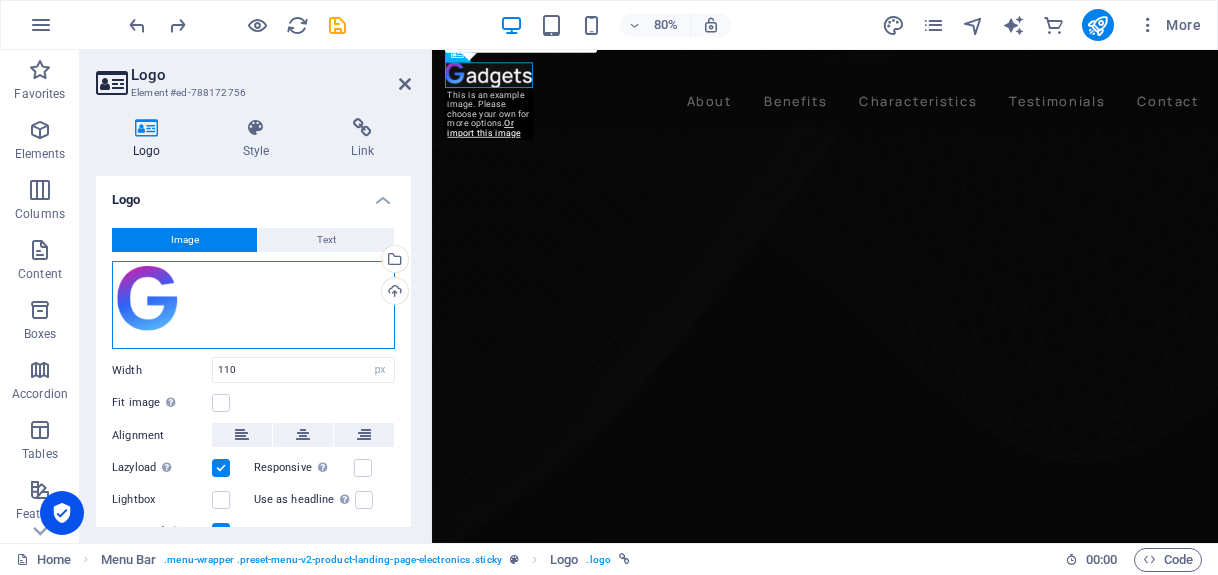 click on "Drag files here, click to choose files or select files from Files or our free stock photos & videos" at bounding box center (253, 305) 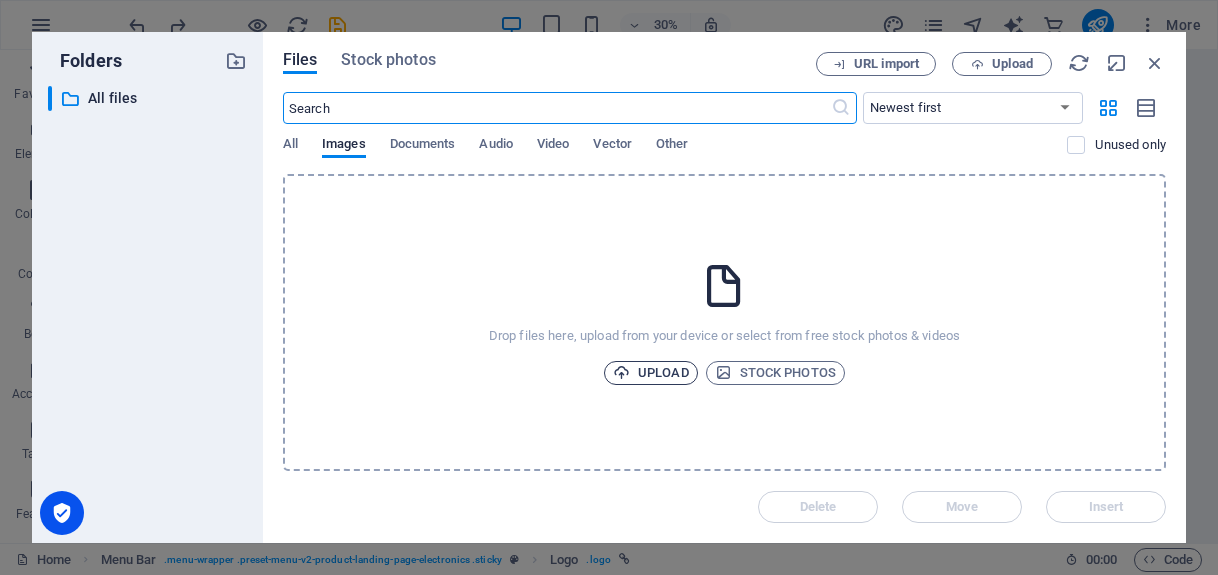 click on "Upload" at bounding box center [651, 373] 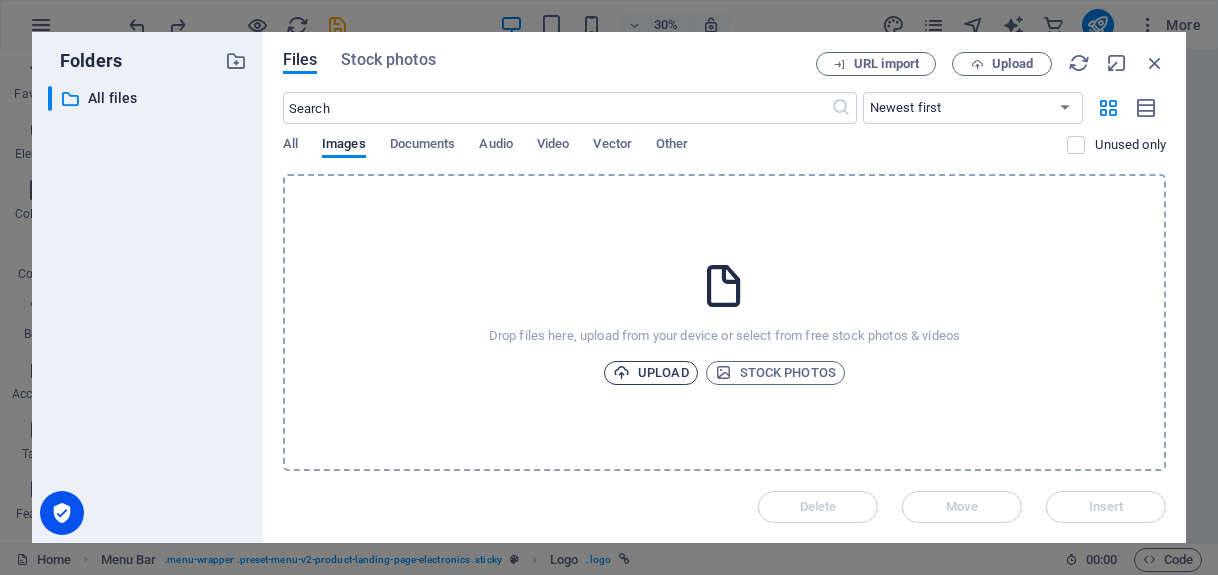 click on "Upload" at bounding box center (651, 373) 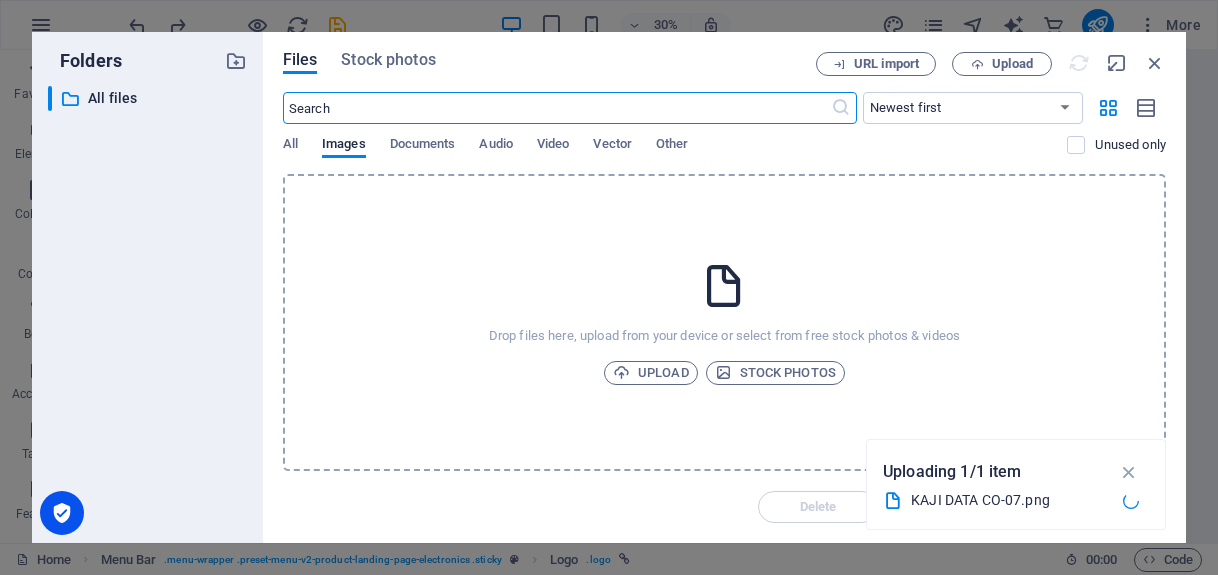 drag, startPoint x: 652, startPoint y: 374, endPoint x: 429, endPoint y: 109, distance: 346.34375 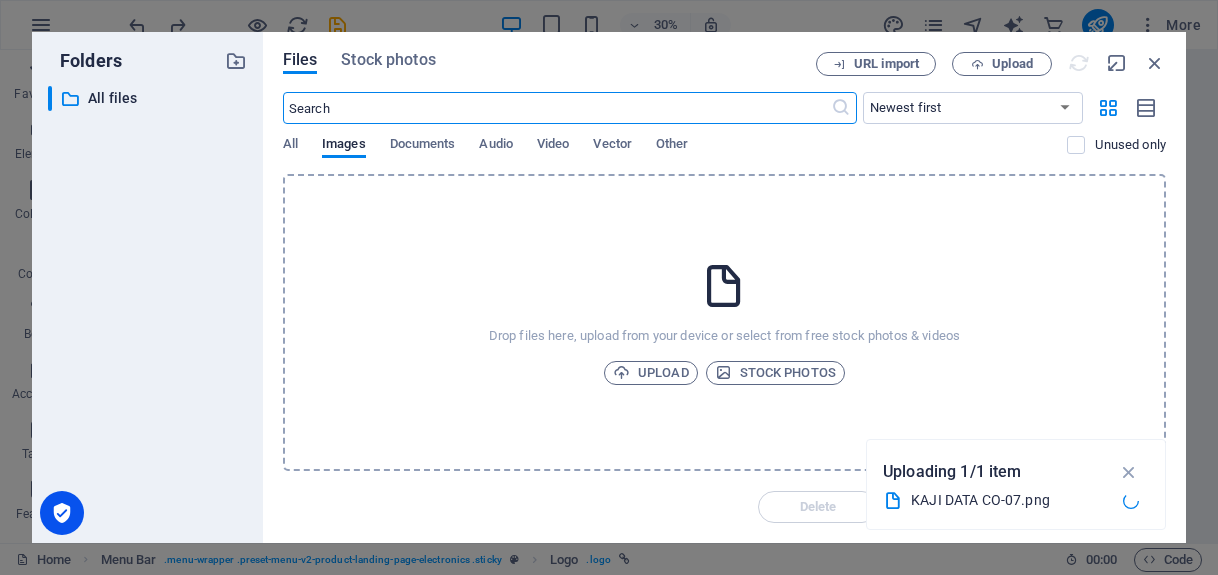 click at bounding box center [557, 108] 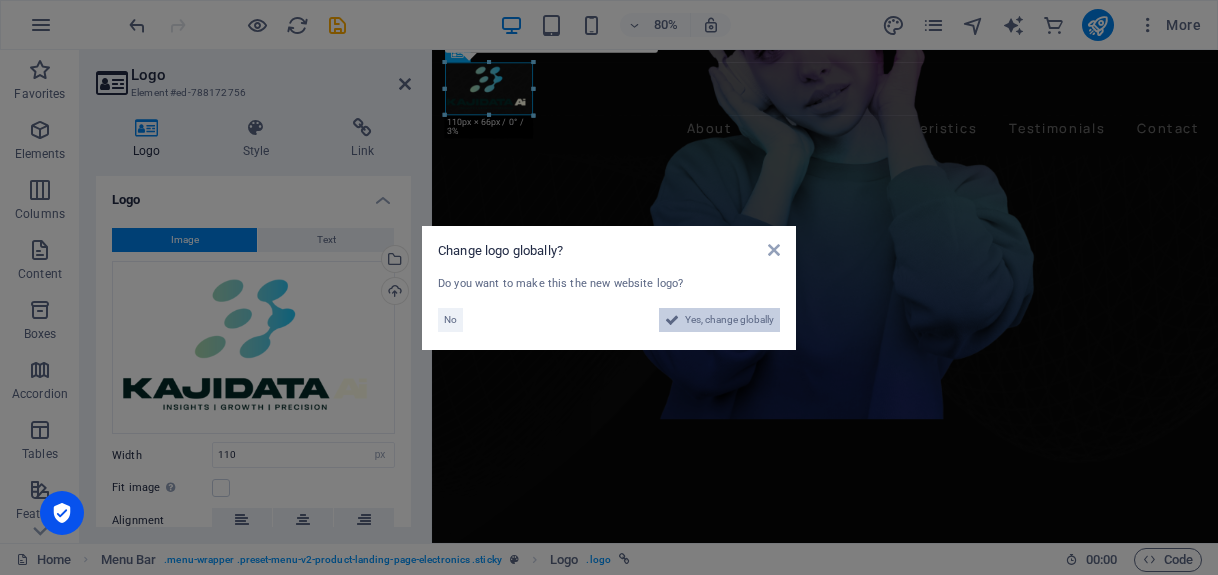 click on "Yes, change globally" at bounding box center [729, 320] 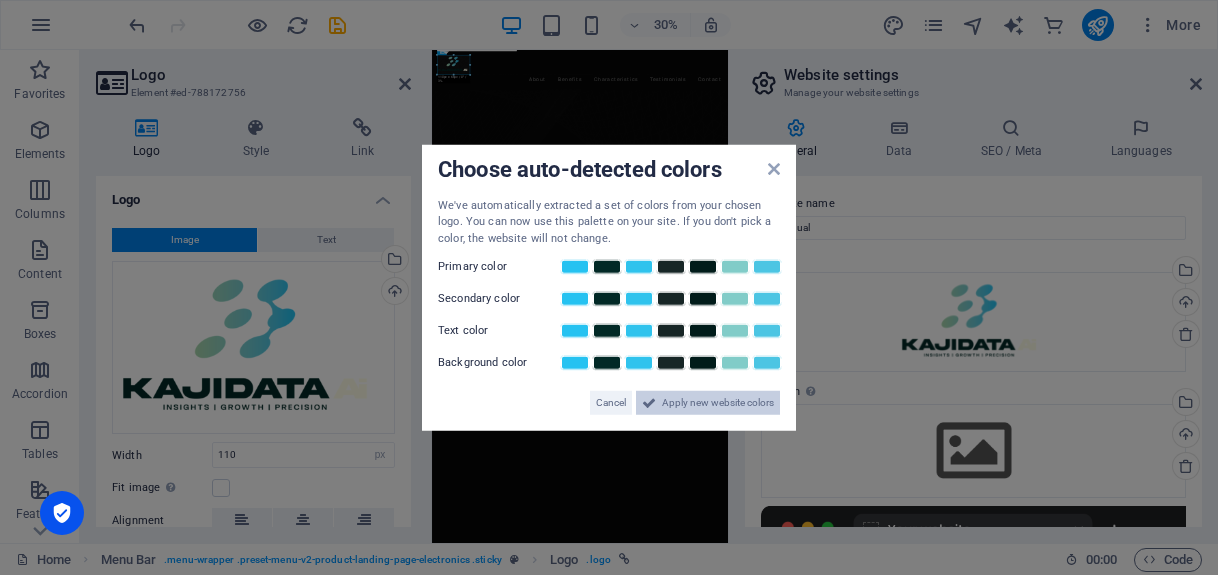 click on "Apply new website colors" at bounding box center [718, 403] 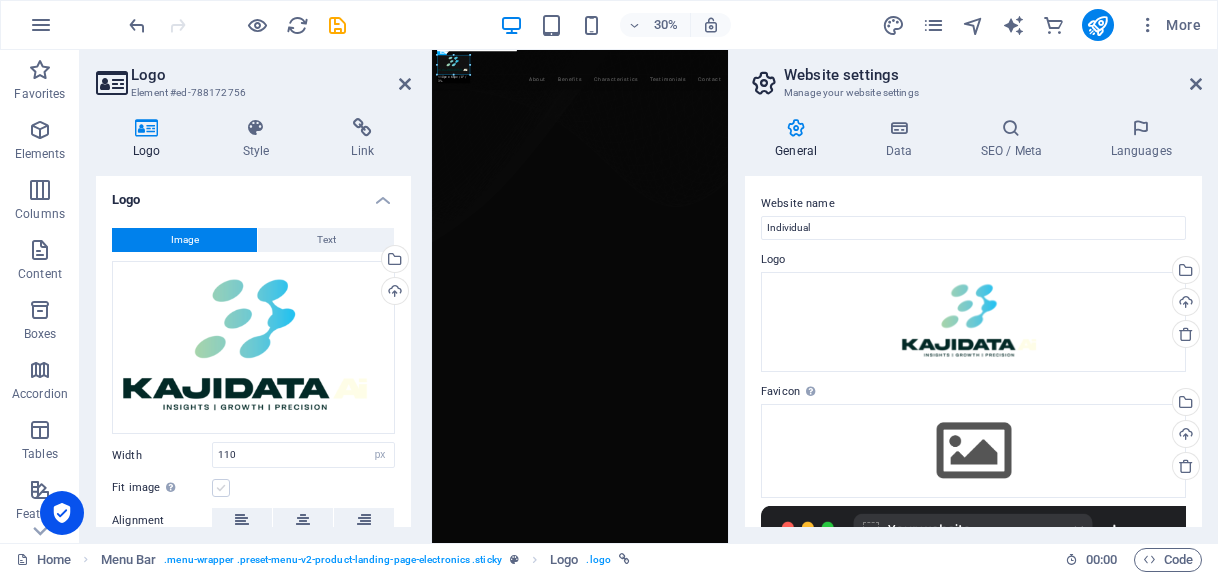 click at bounding box center (221, 488) 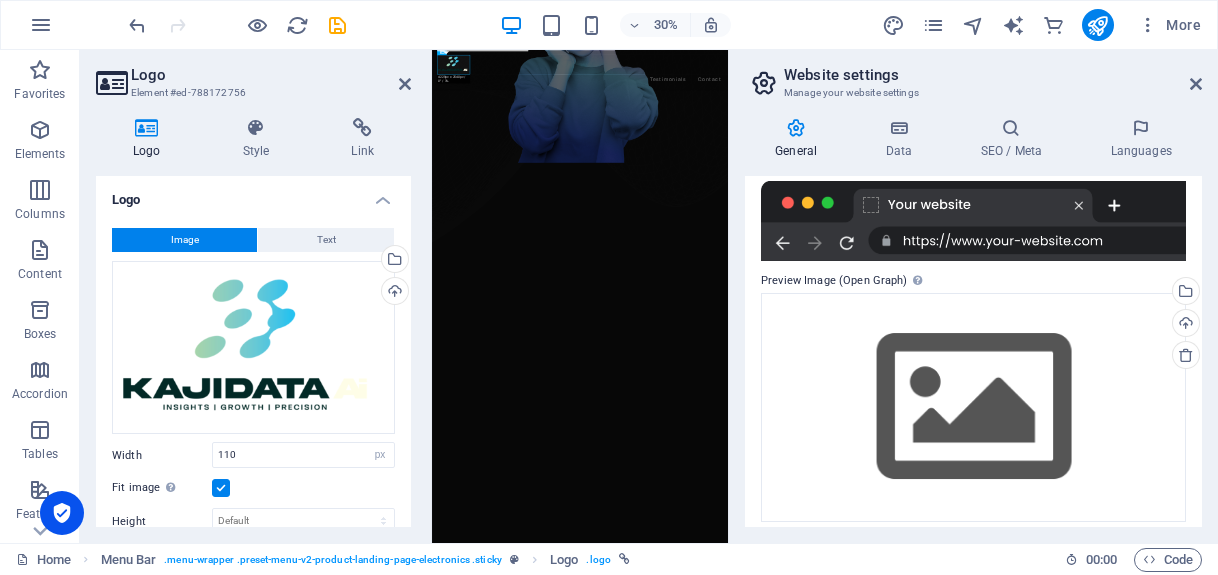 scroll, scrollTop: 336, scrollLeft: 0, axis: vertical 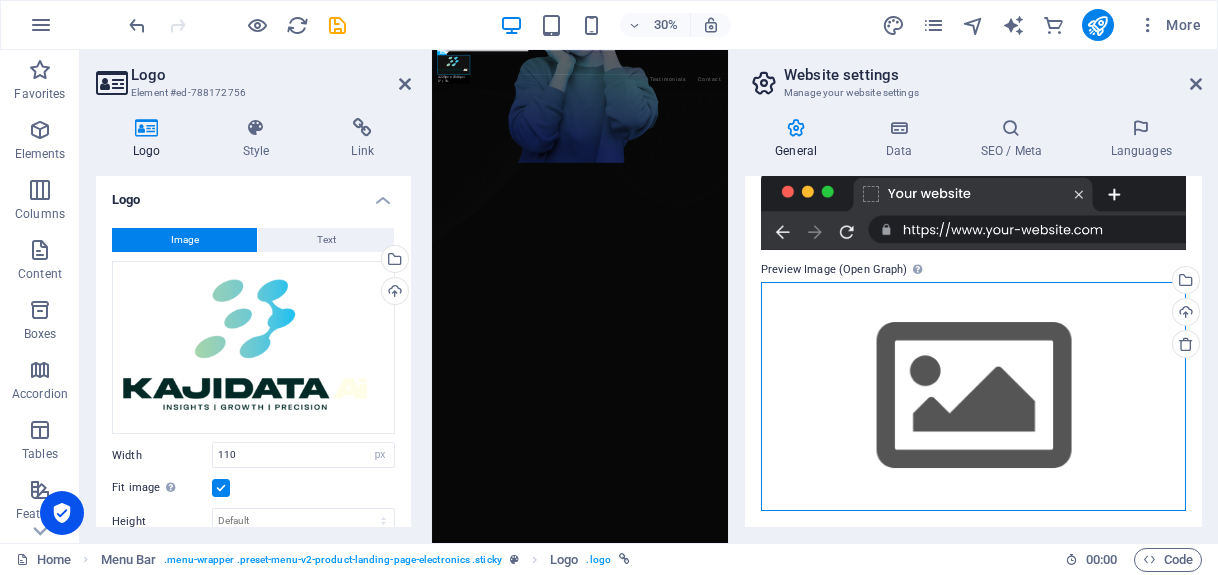 click on "Drag files here, click to choose files or select files from Files or our free stock photos & videos" at bounding box center (973, 396) 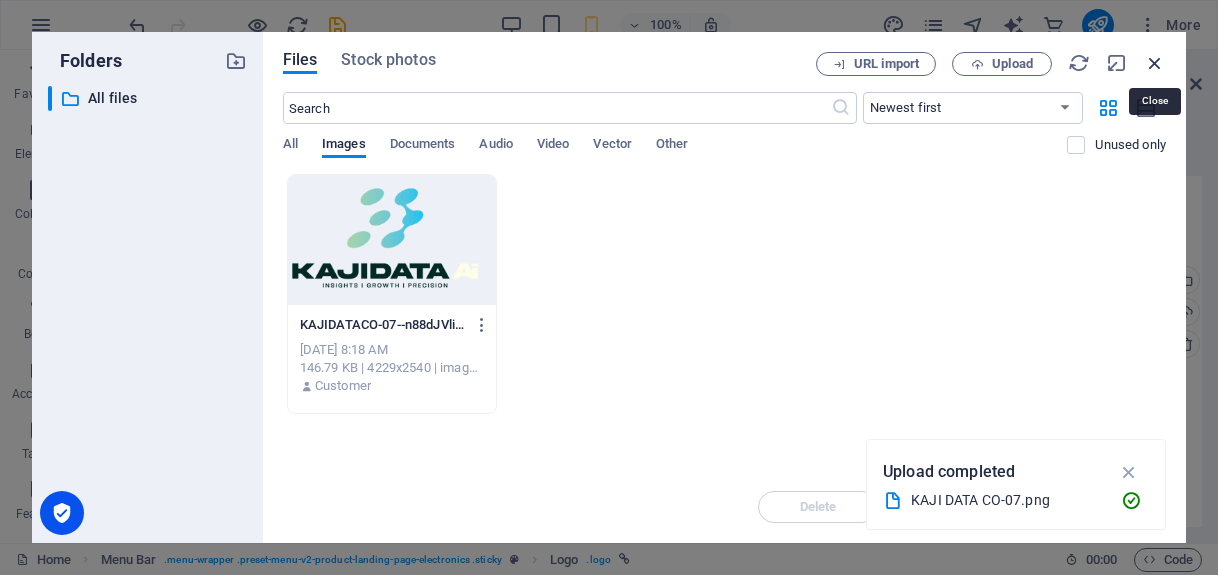 click at bounding box center (1155, 63) 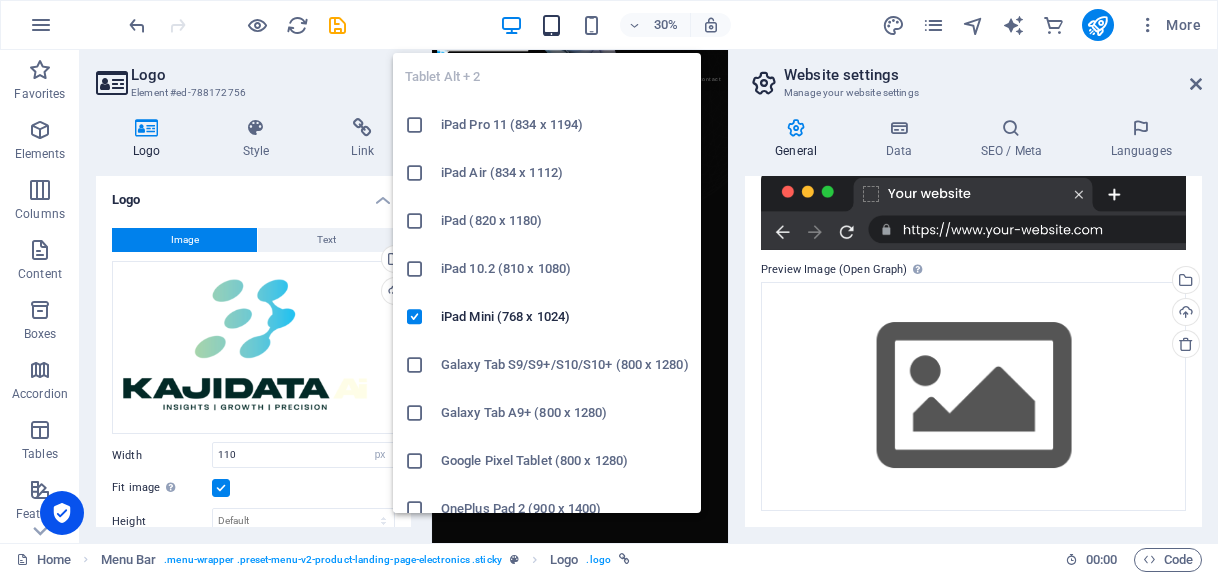 click at bounding box center (551, 25) 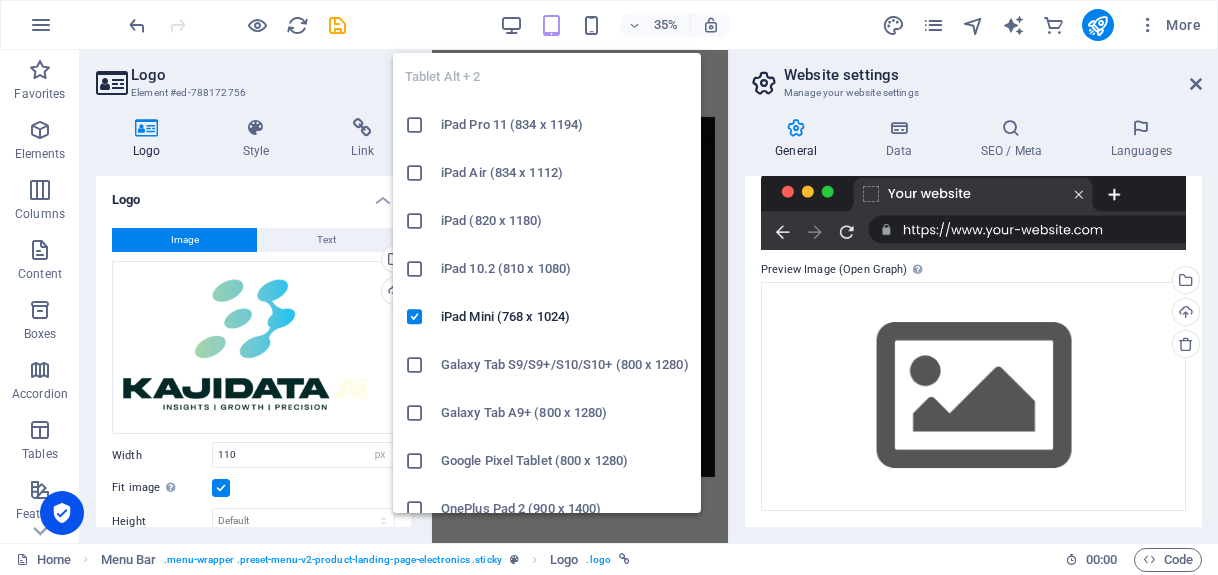click on "iPad Pro 11 (834 x 1194)" at bounding box center (565, 125) 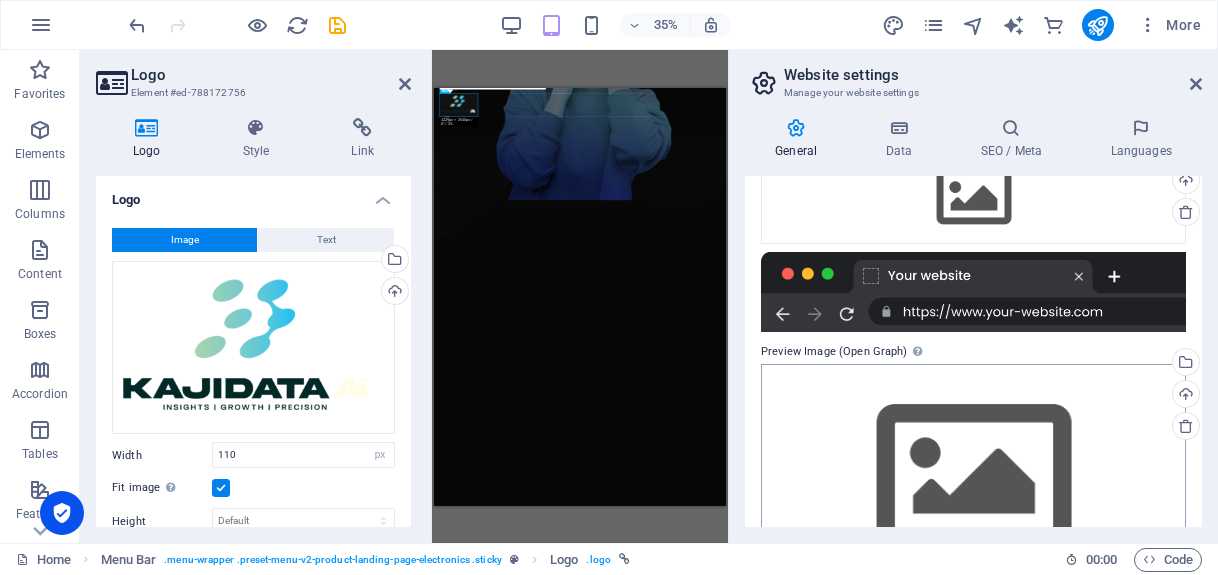 scroll, scrollTop: 0, scrollLeft: 0, axis: both 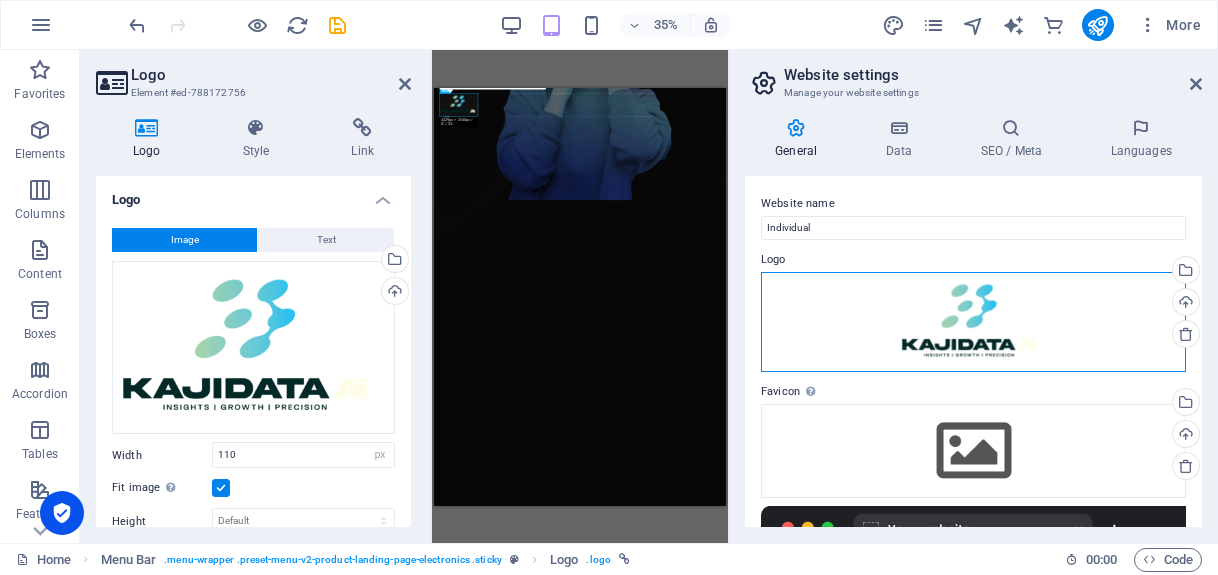 click on "Drag files here, click to choose files or select files from Files or our free stock photos & videos" at bounding box center [973, 322] 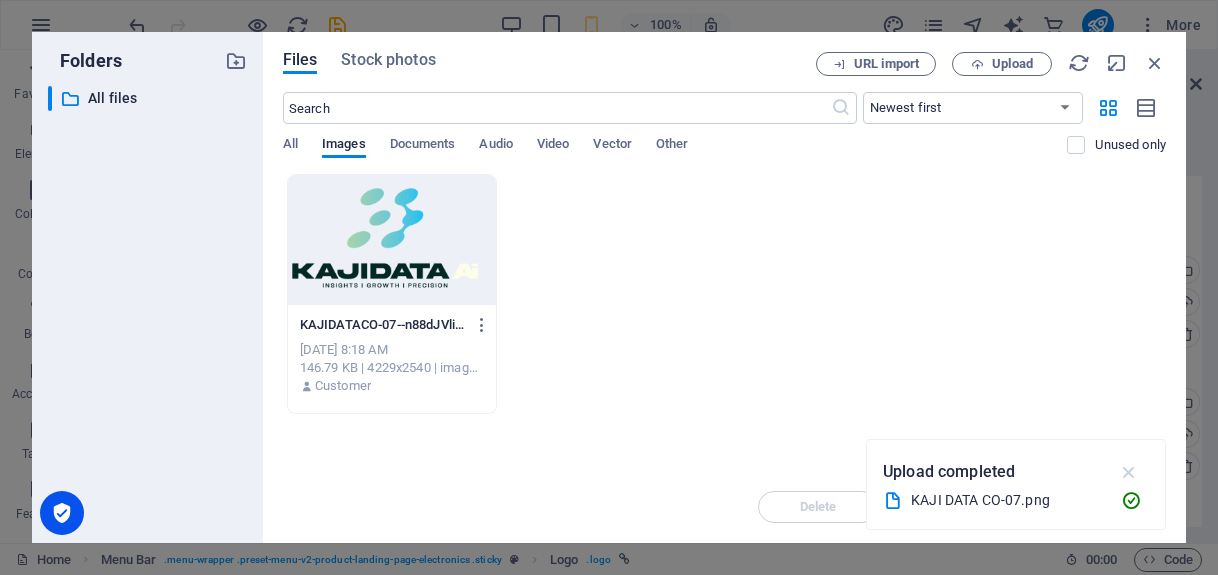 click at bounding box center [1129, 472] 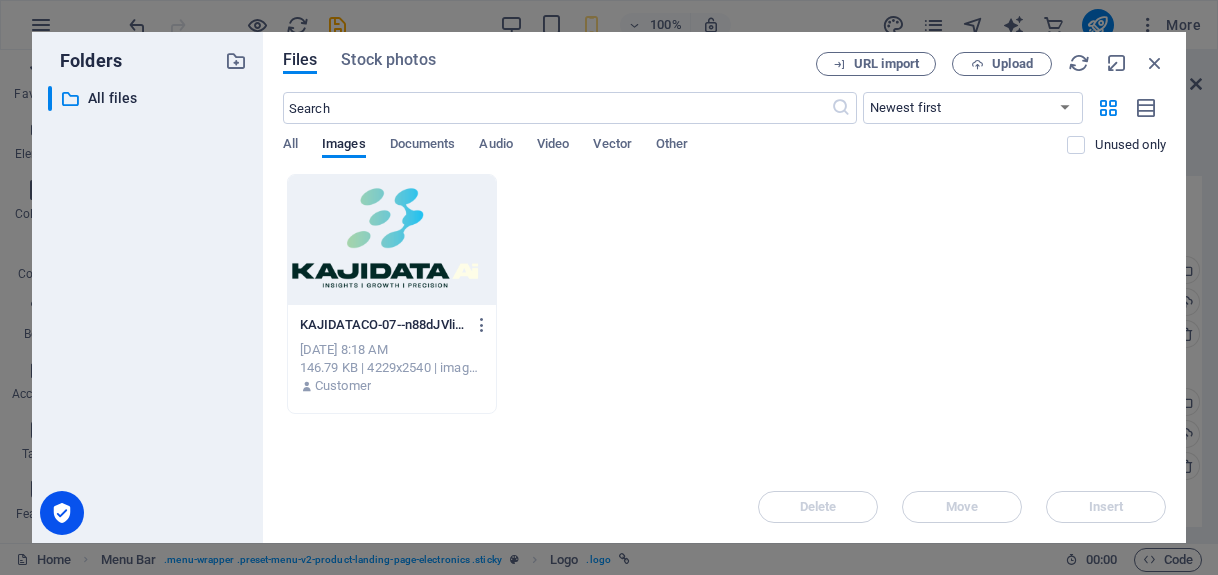 click at bounding box center [392, 240] 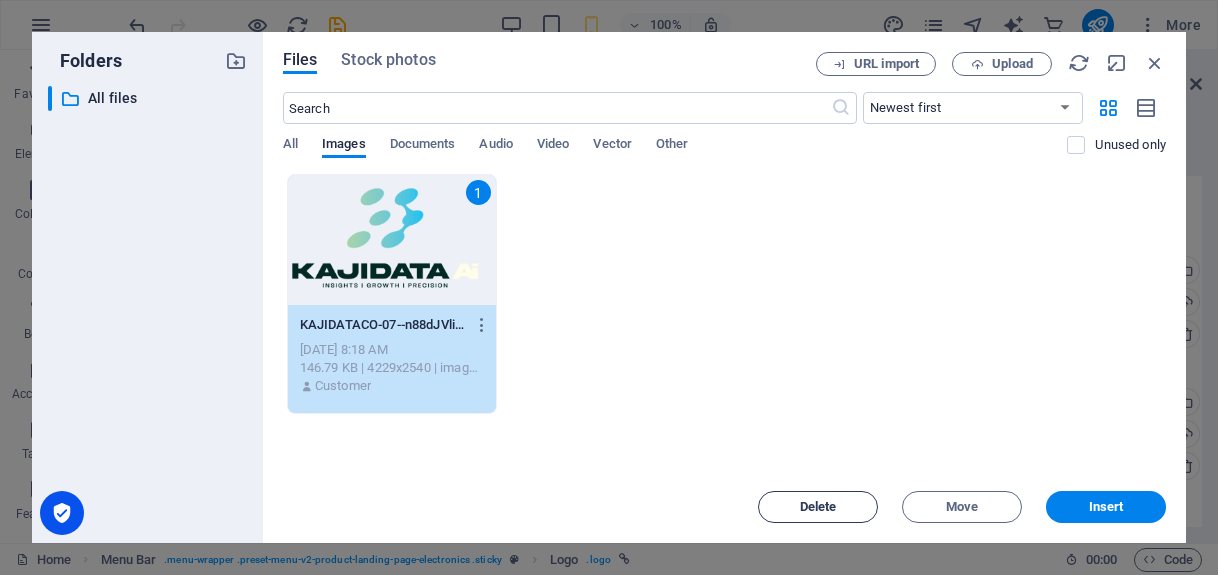 click on "Delete" at bounding box center (818, 507) 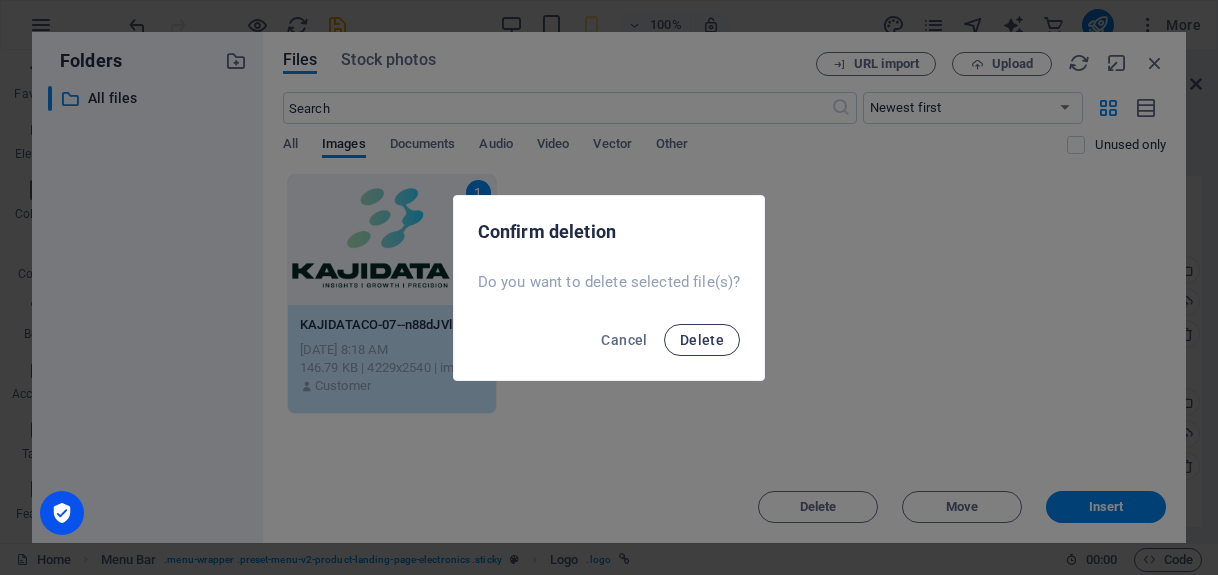 click on "Delete" at bounding box center [702, 340] 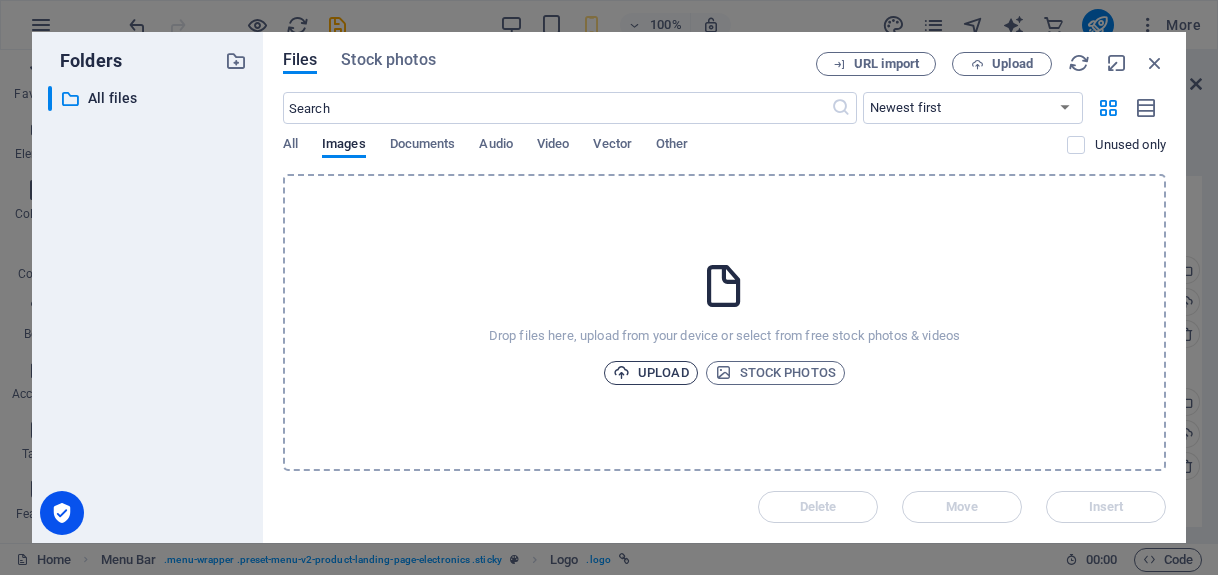 click on "Upload" at bounding box center [651, 373] 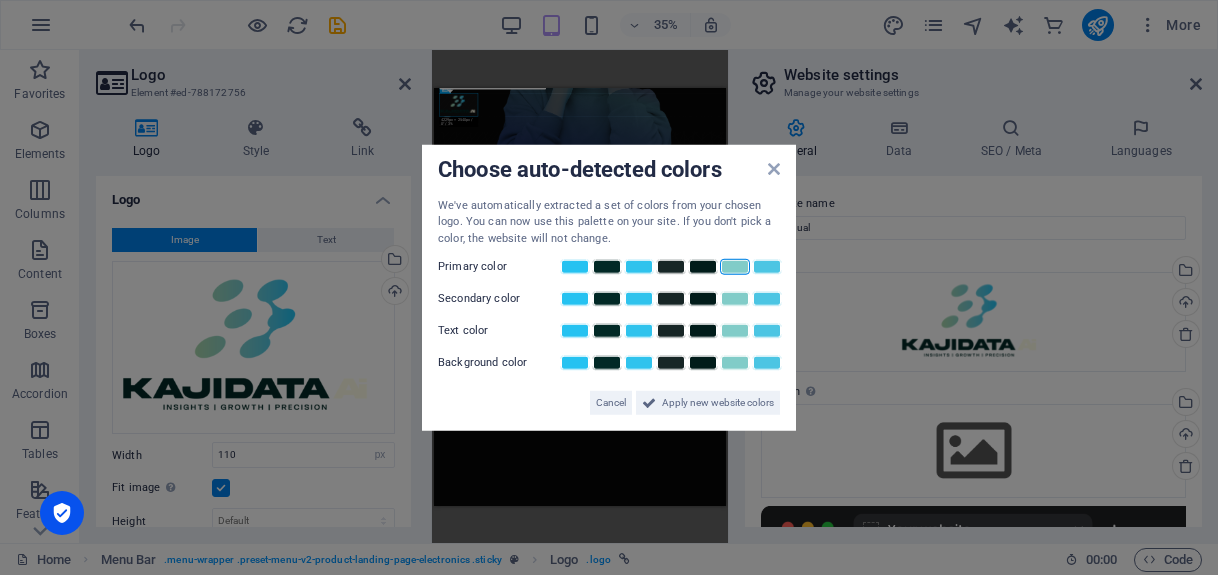 click at bounding box center (735, 267) 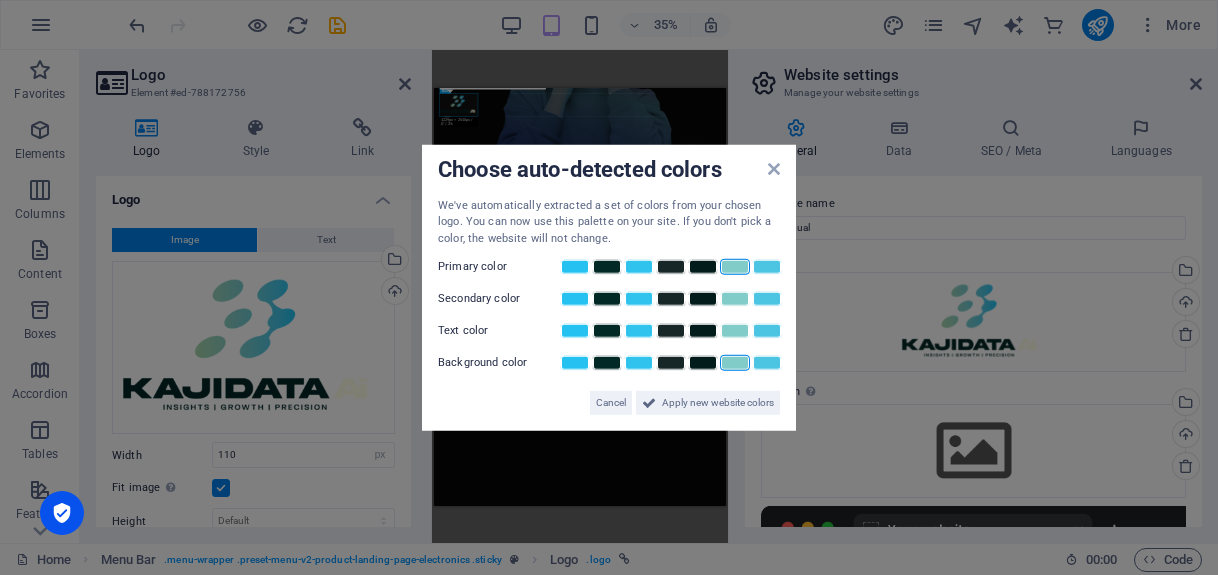 click at bounding box center (735, 363) 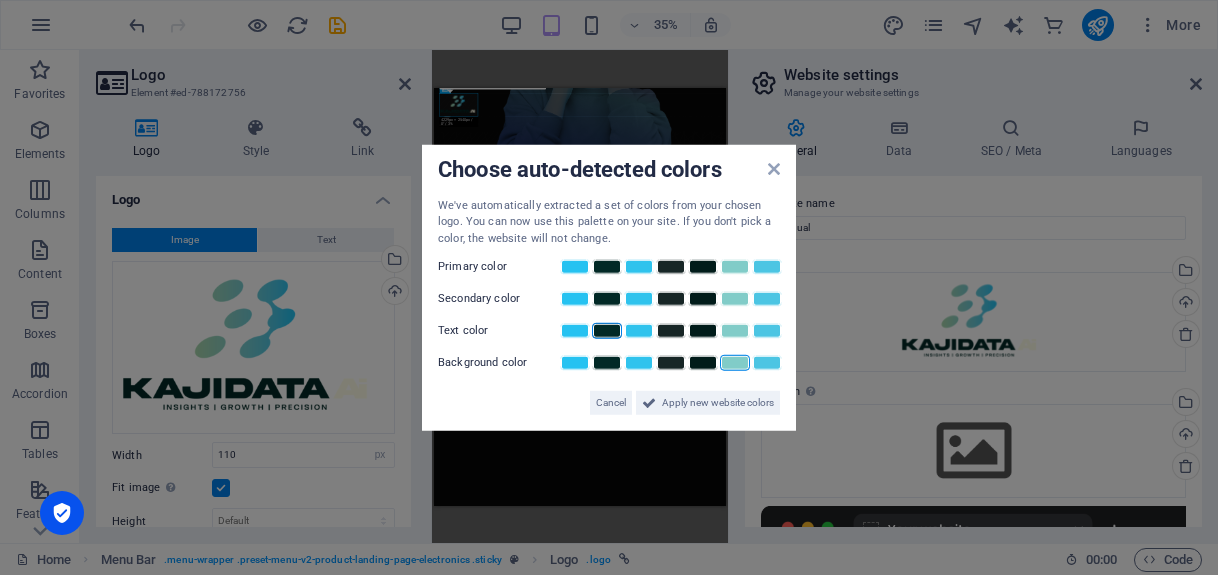 click at bounding box center [607, 331] 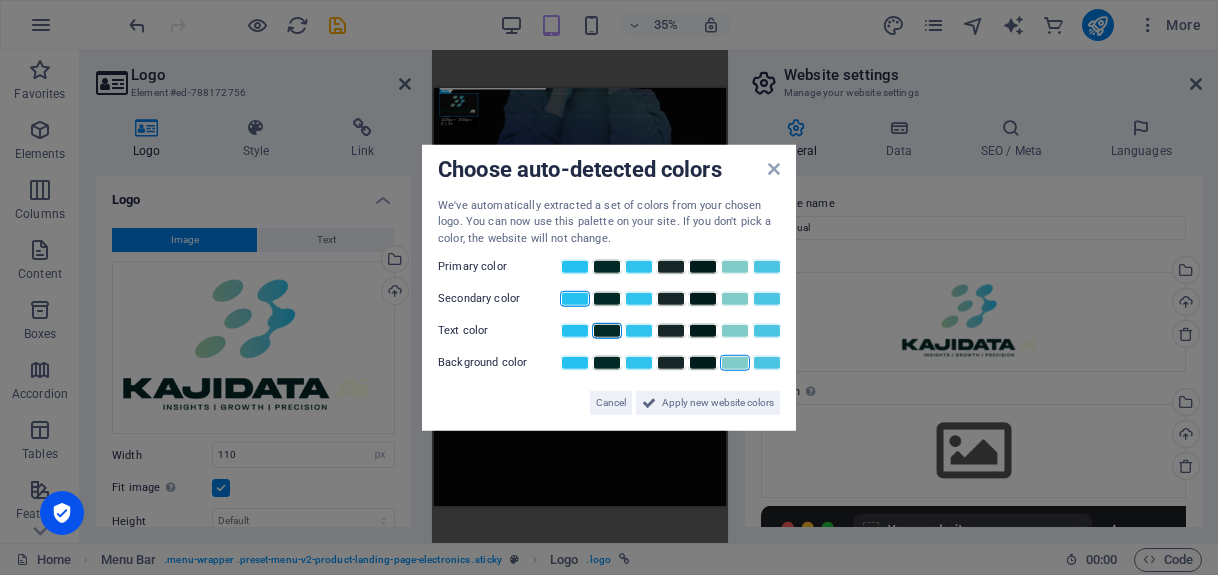 click at bounding box center [575, 299] 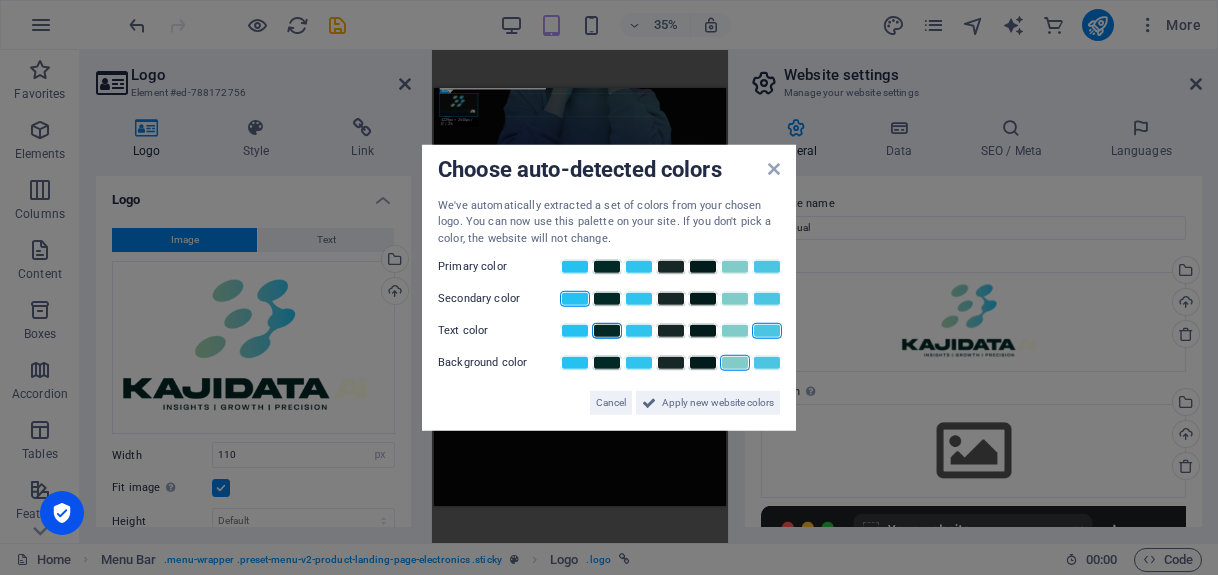 click at bounding box center [767, 331] 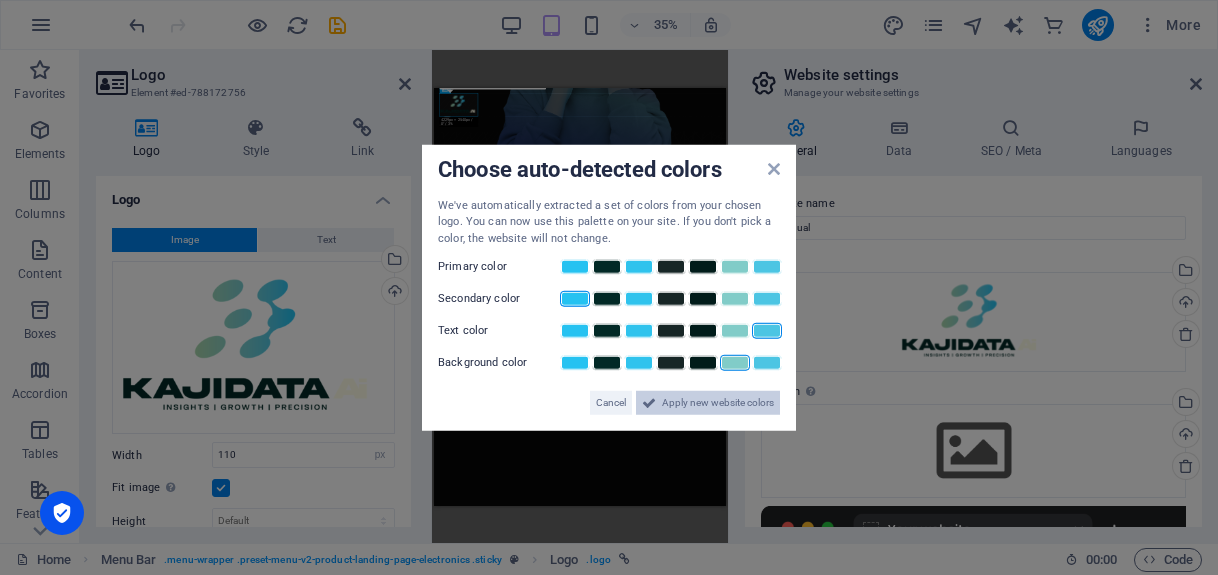 click on "Apply new website colors" at bounding box center (718, 403) 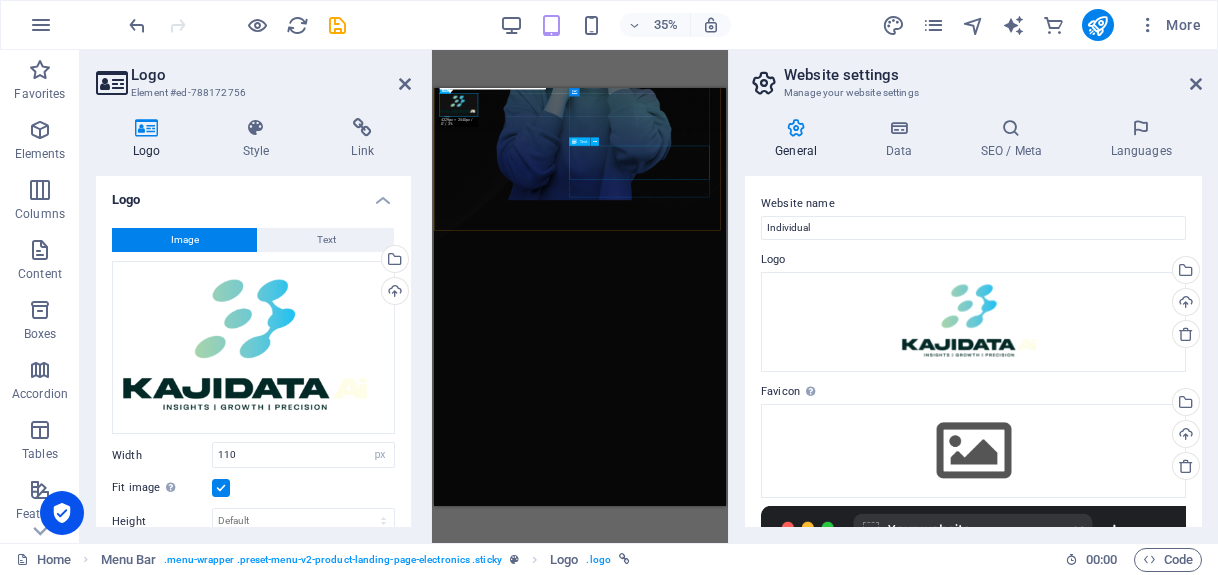 click on "Lorem ipsum dolor sit amet, consectetur adipiscing elit. Id quam et, turpis a neque fringilla. Quam eleifend non, augue lectus malesuada quisque lorem neque quam. Morbi ac, non mauris integer ac neque." at bounding box center [851, 3976] 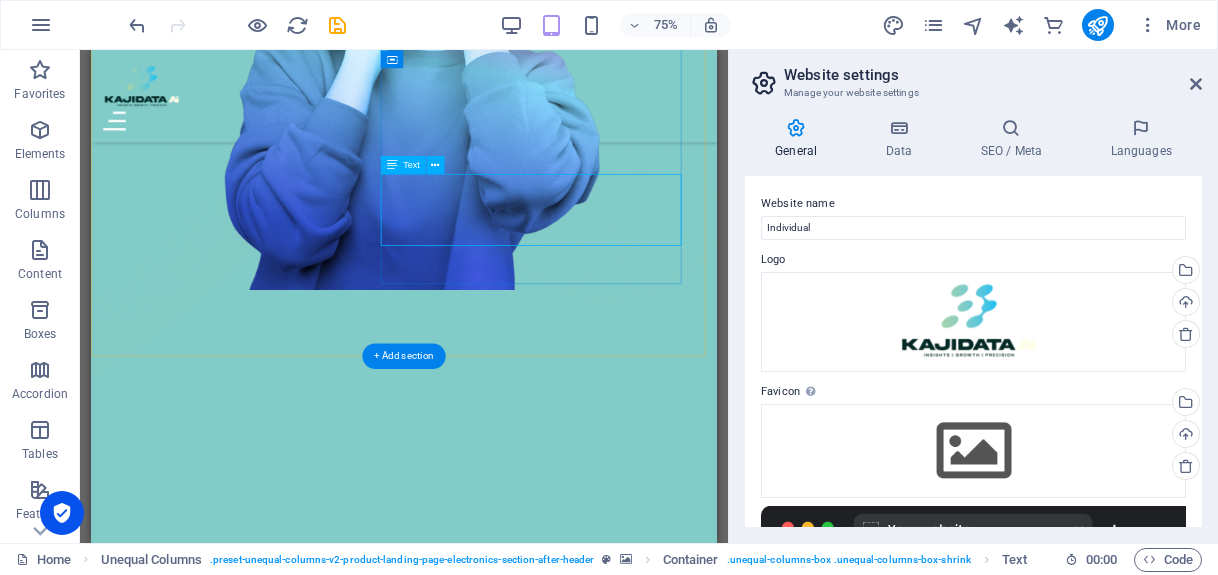 click on "Lorem ipsum dolor sit amet, consectetur adipiscing elit. Id quam et, turpis a neque fringilla. Quam eleifend non, augue lectus malesuada quisque lorem neque quam. Morbi ac, non mauris integer ac neque." at bounding box center [508, 3939] 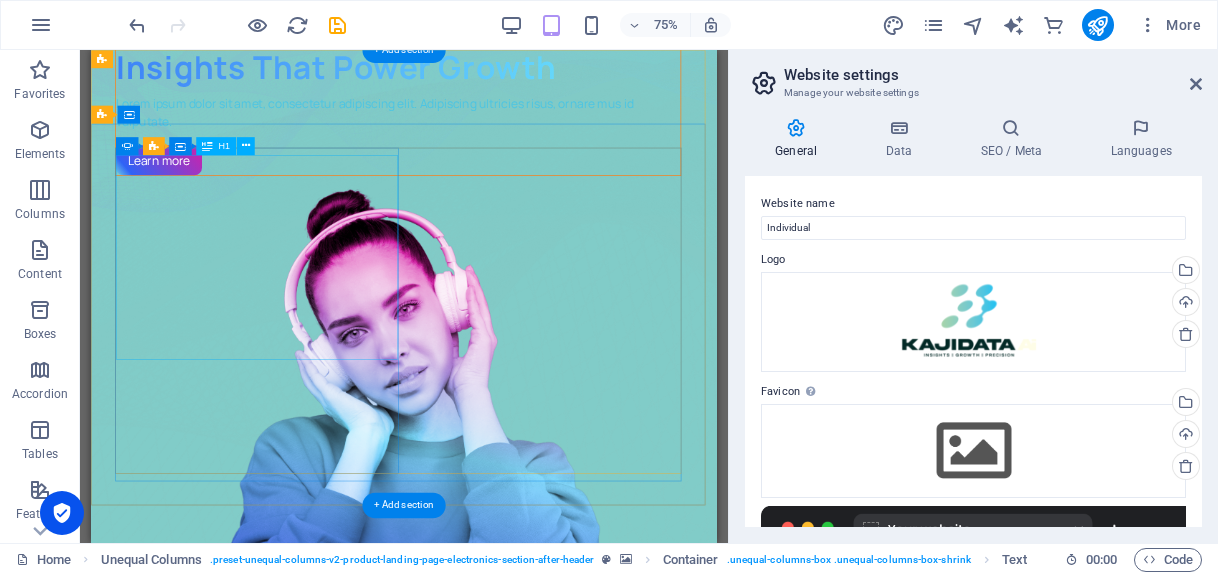 scroll, scrollTop: 0, scrollLeft: 0, axis: both 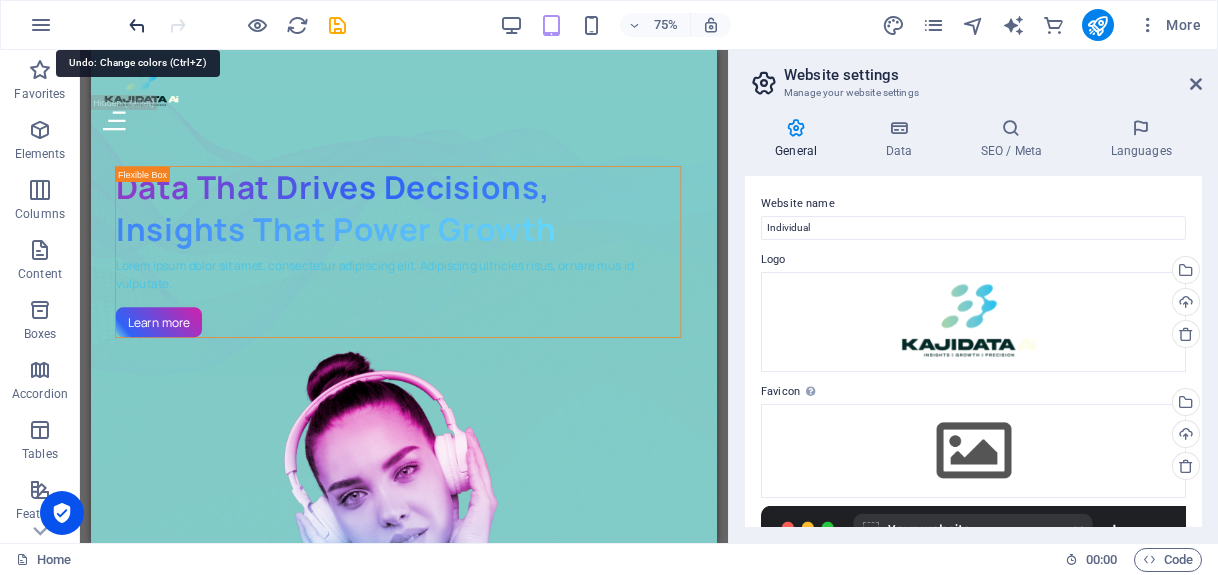 click at bounding box center (137, 25) 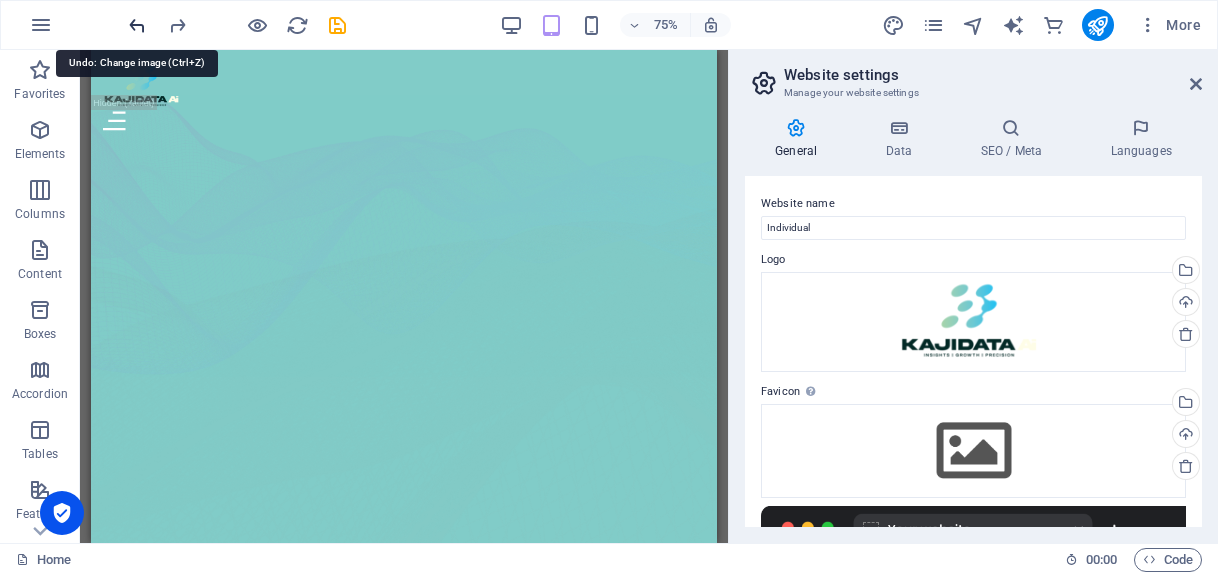click at bounding box center [137, 25] 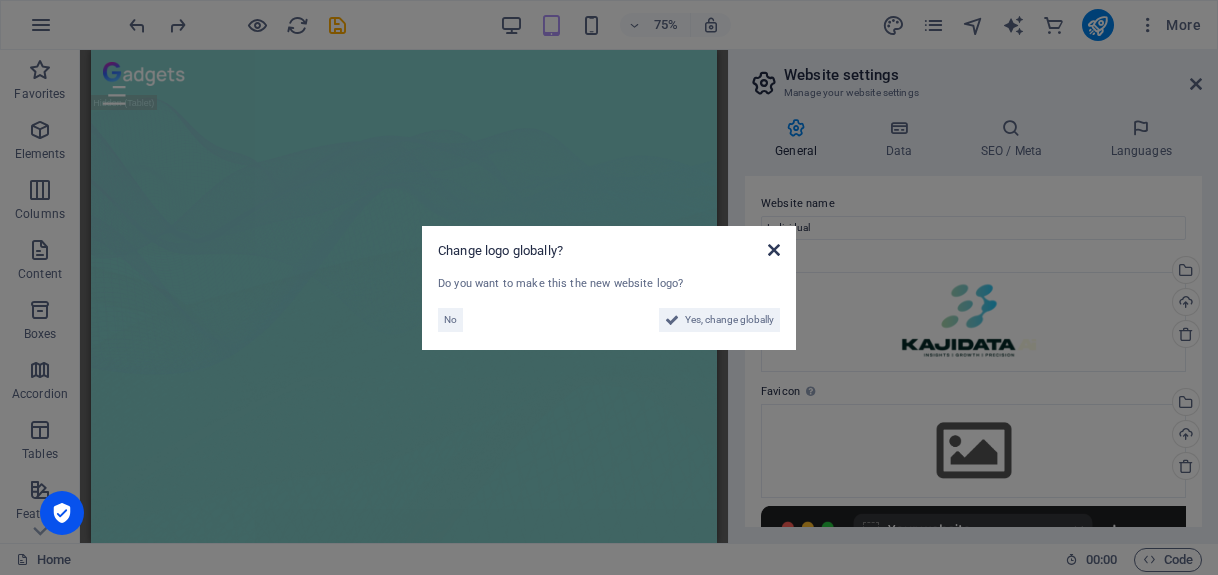 click at bounding box center [774, 250] 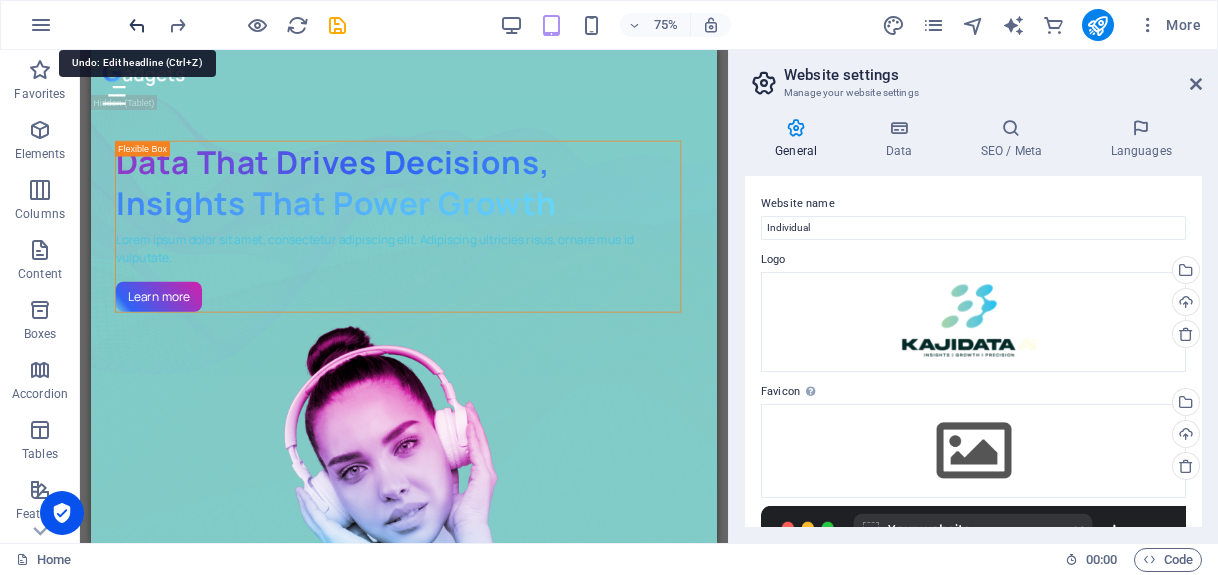 click at bounding box center [137, 25] 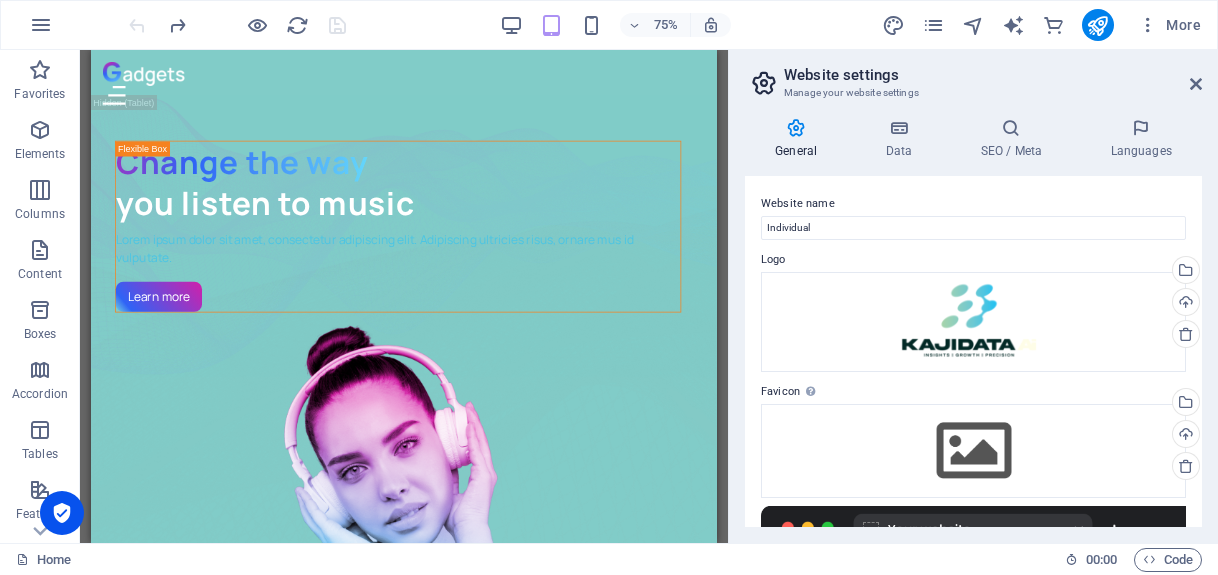 click at bounding box center (237, 25) 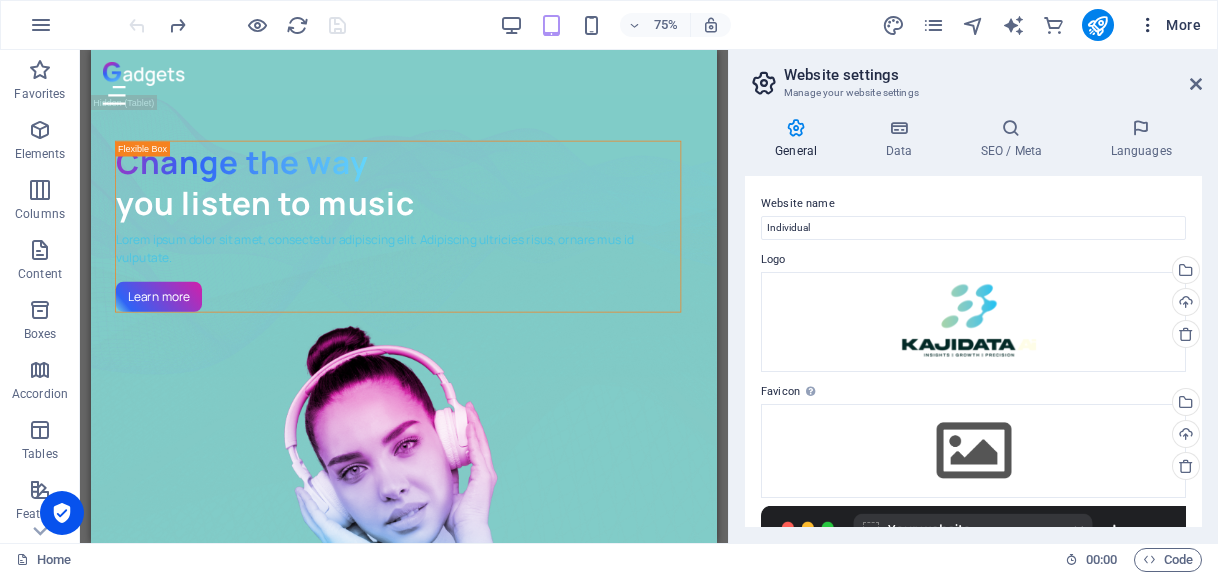 click on "More" at bounding box center (1169, 25) 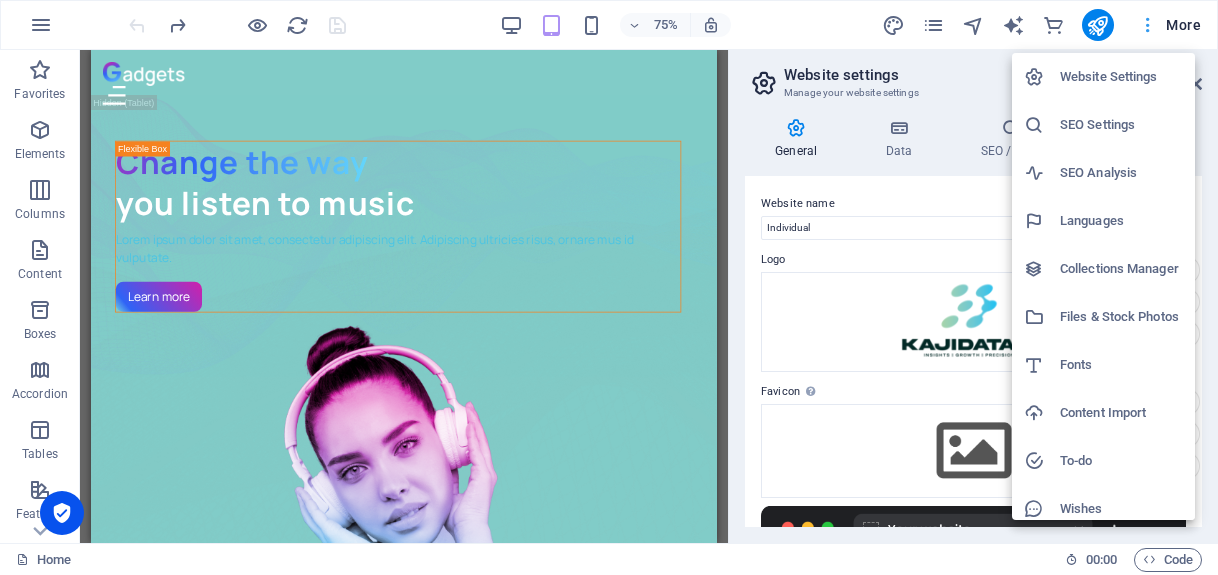 click at bounding box center (609, 287) 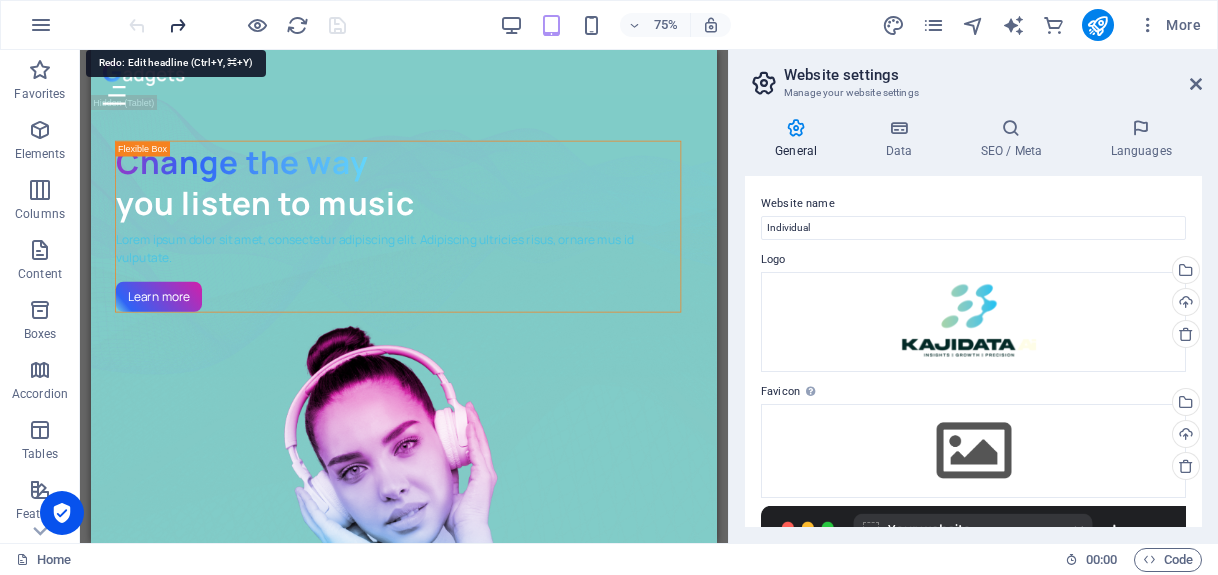 click at bounding box center (177, 25) 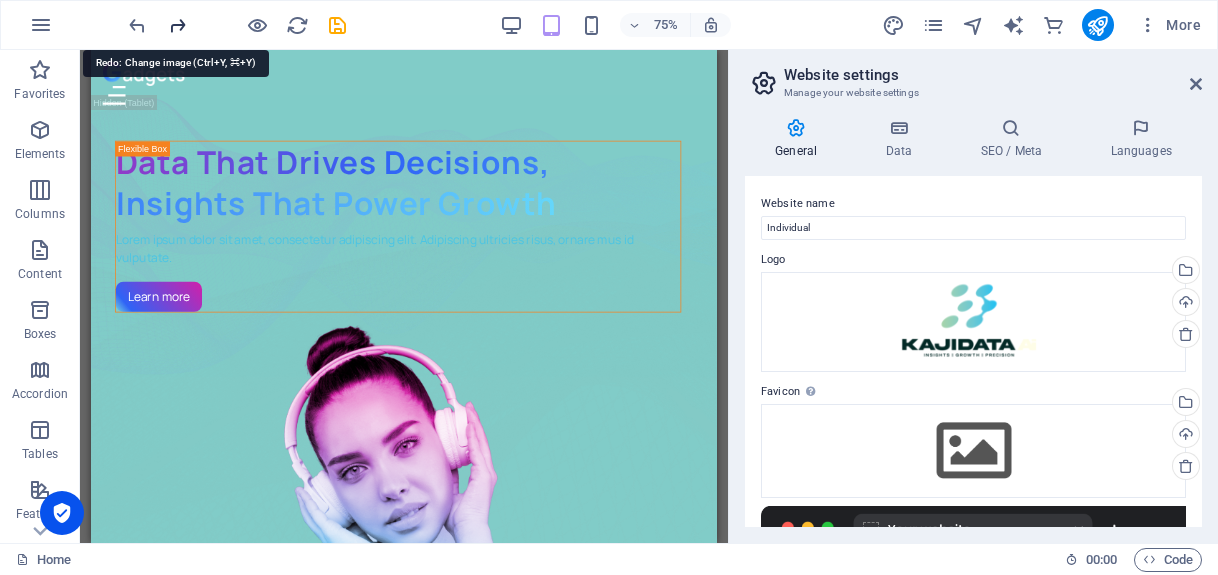 click at bounding box center (177, 25) 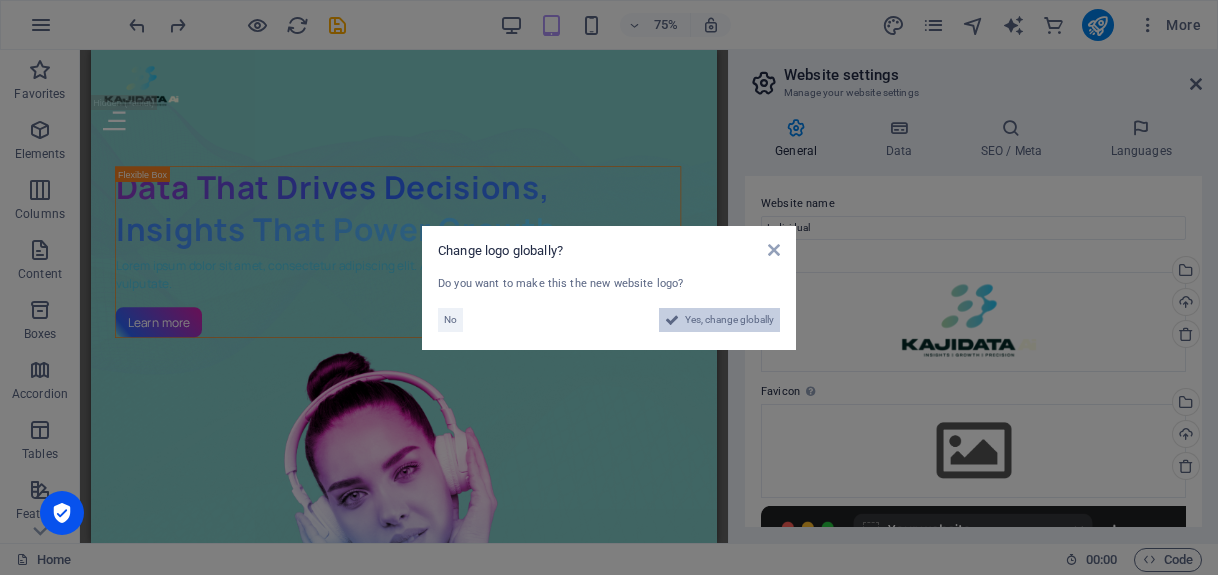 drag, startPoint x: 690, startPoint y: 311, endPoint x: 765, endPoint y: 321, distance: 75.66373 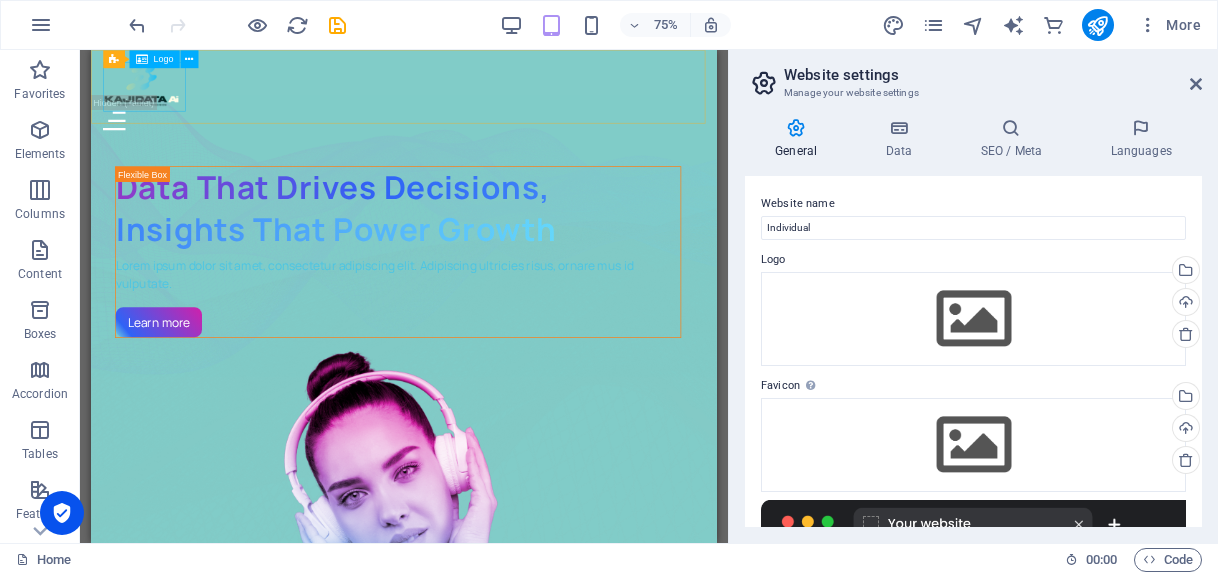 click at bounding box center [142, 59] 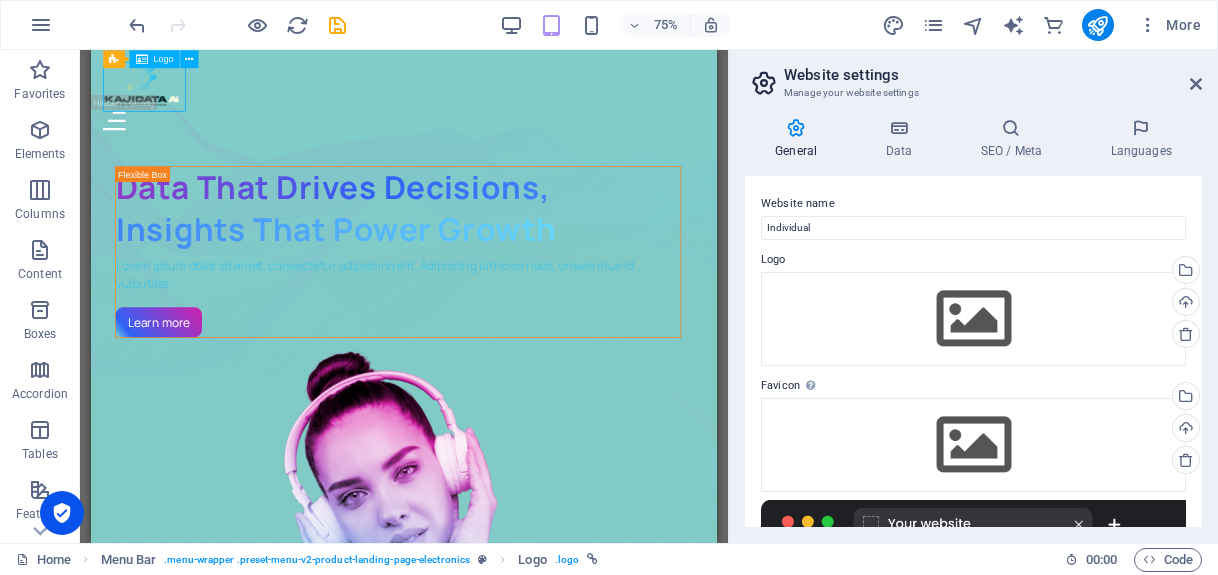 click on "Logo" at bounding box center [164, 59] 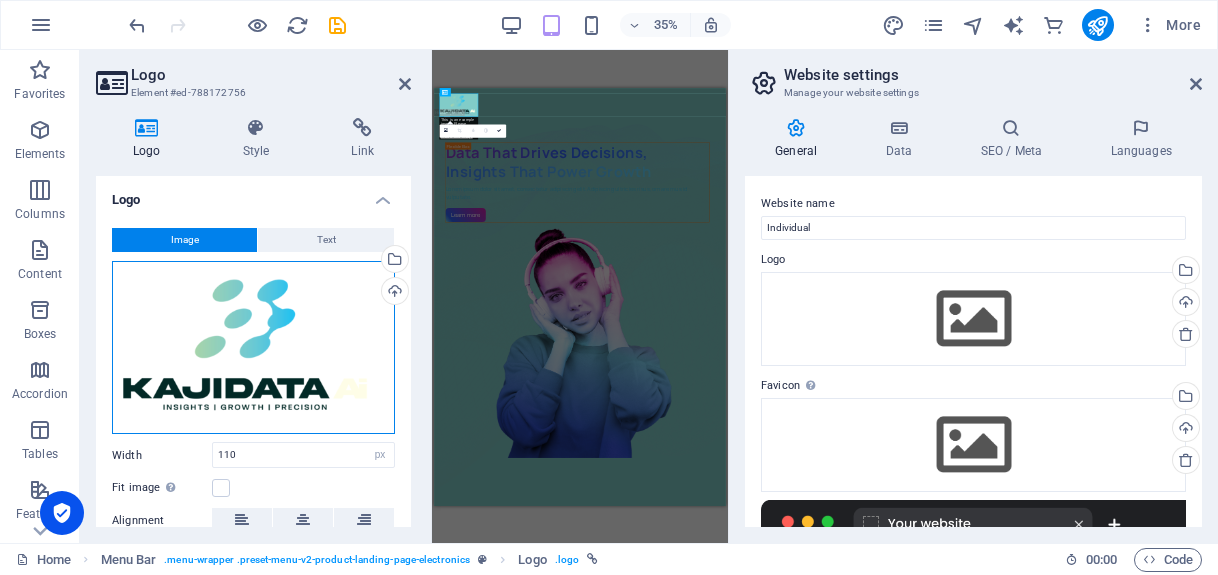 click on "Drag files here, click to choose files or select files from Files or our free stock photos & videos" at bounding box center [253, 348] 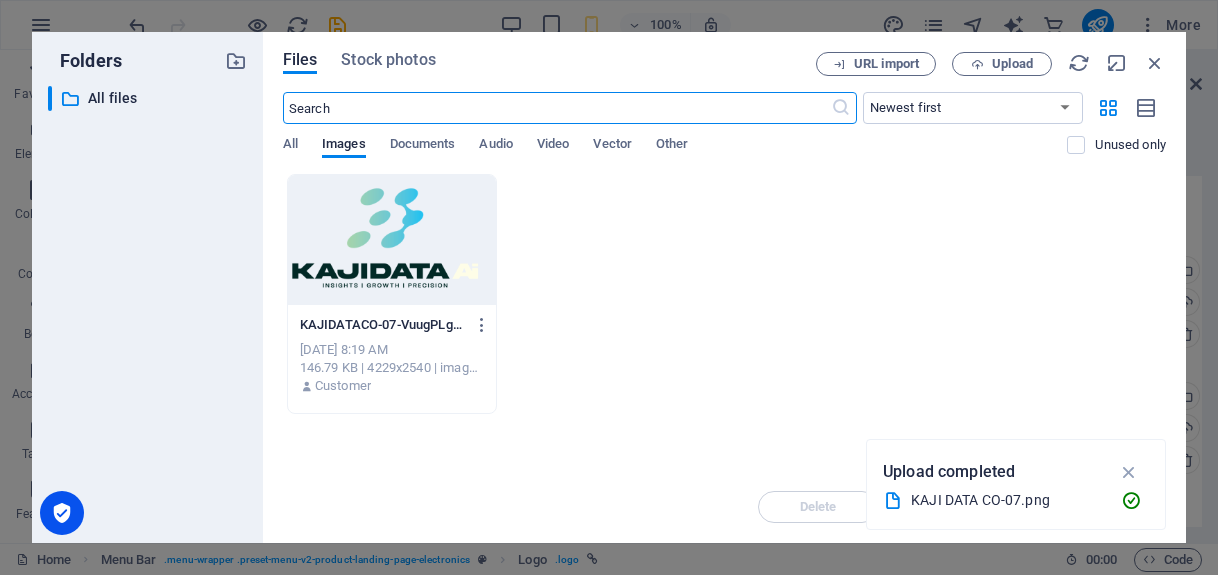 click on "Files Stock photos URL import Upload ​ Newest first Oldest first Name (A-Z) Name (Z-A) Size (0-9) Size (9-0) Resolution (0-9) Resolution (9-0) All Images Documents Audio Video Vector Other Unused only Drop files here to upload them instantly KAJIDATACO-07-VuugPLgS-sMfjdRO6DjA5A.png KAJIDATACO-07-VuugPLgS-sMfjdRO6DjA5A.png [DATE] 8:19 AM 146.79 KB | 4229x2540 | image/png Customer Delete Move Insert" at bounding box center (724, 287) 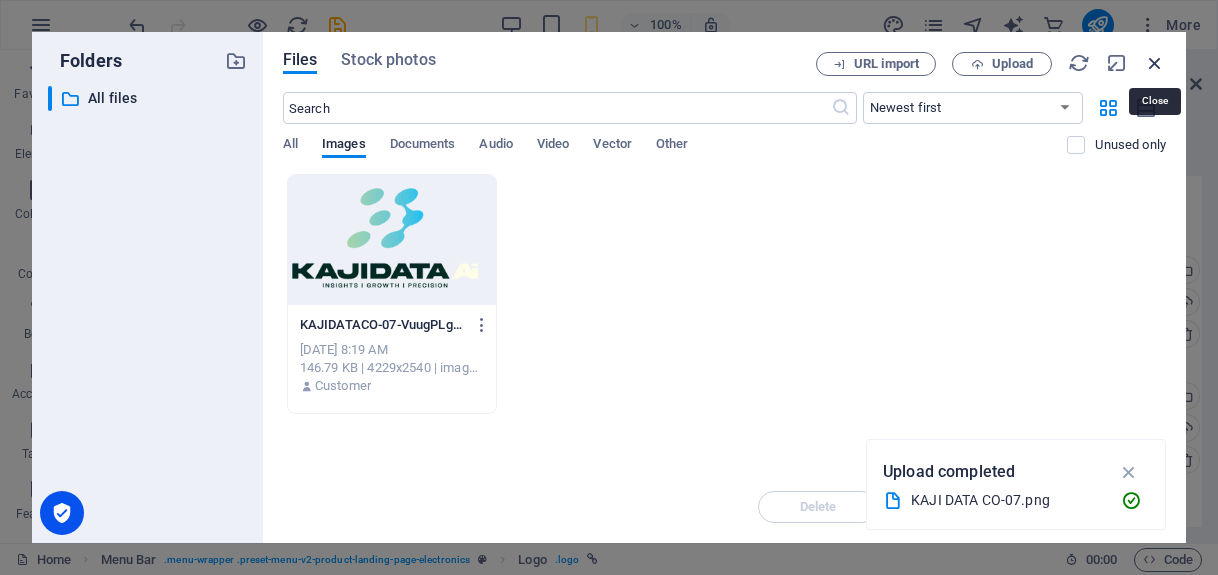 click at bounding box center [1155, 63] 